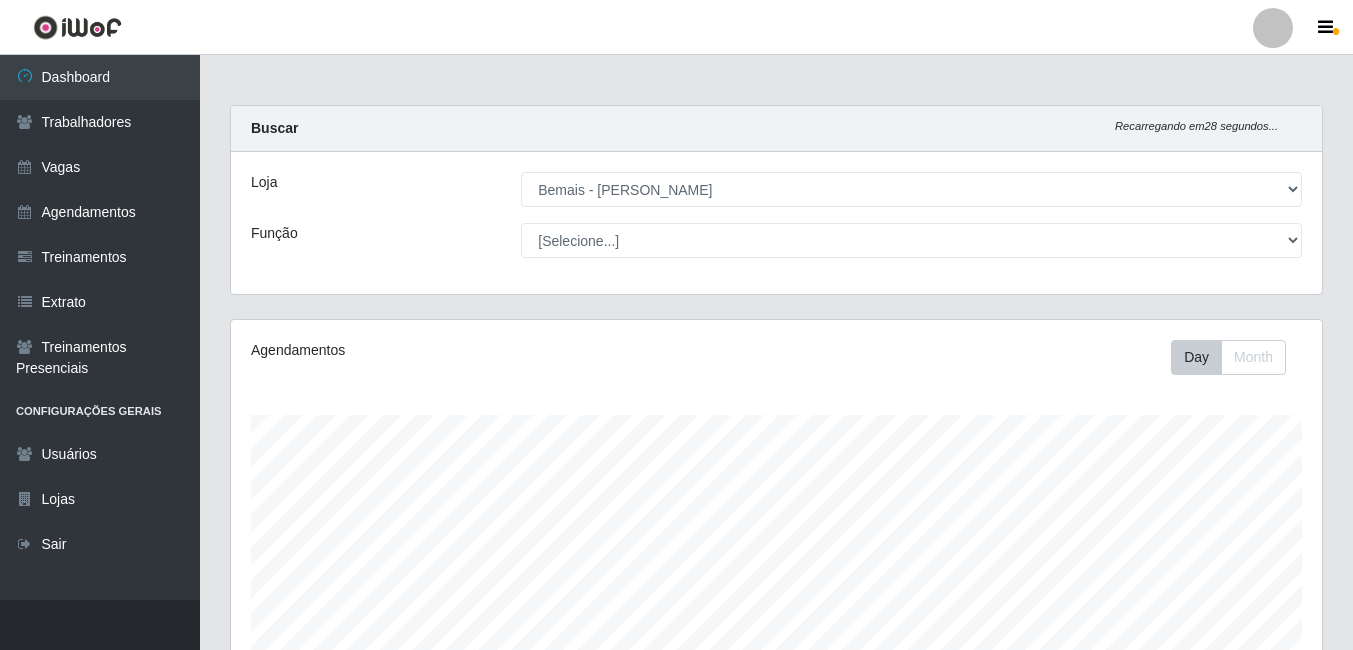 select on "230" 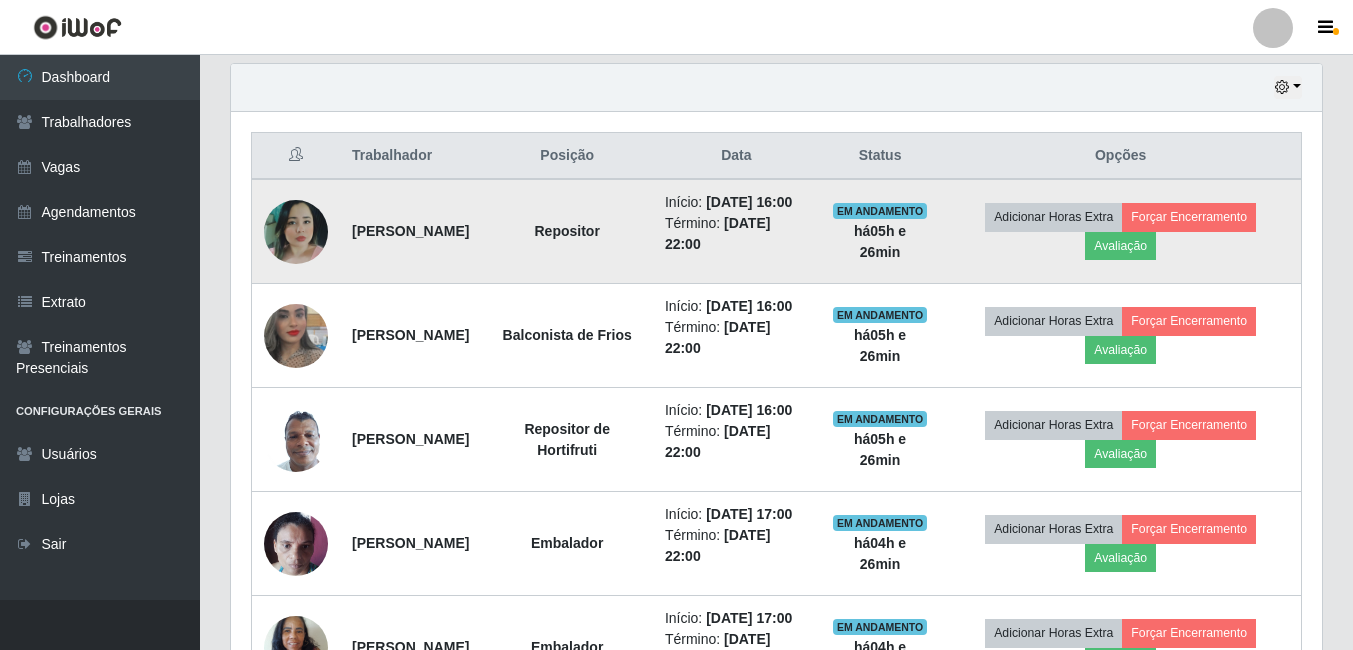 scroll, scrollTop: 999585, scrollLeft: 998909, axis: both 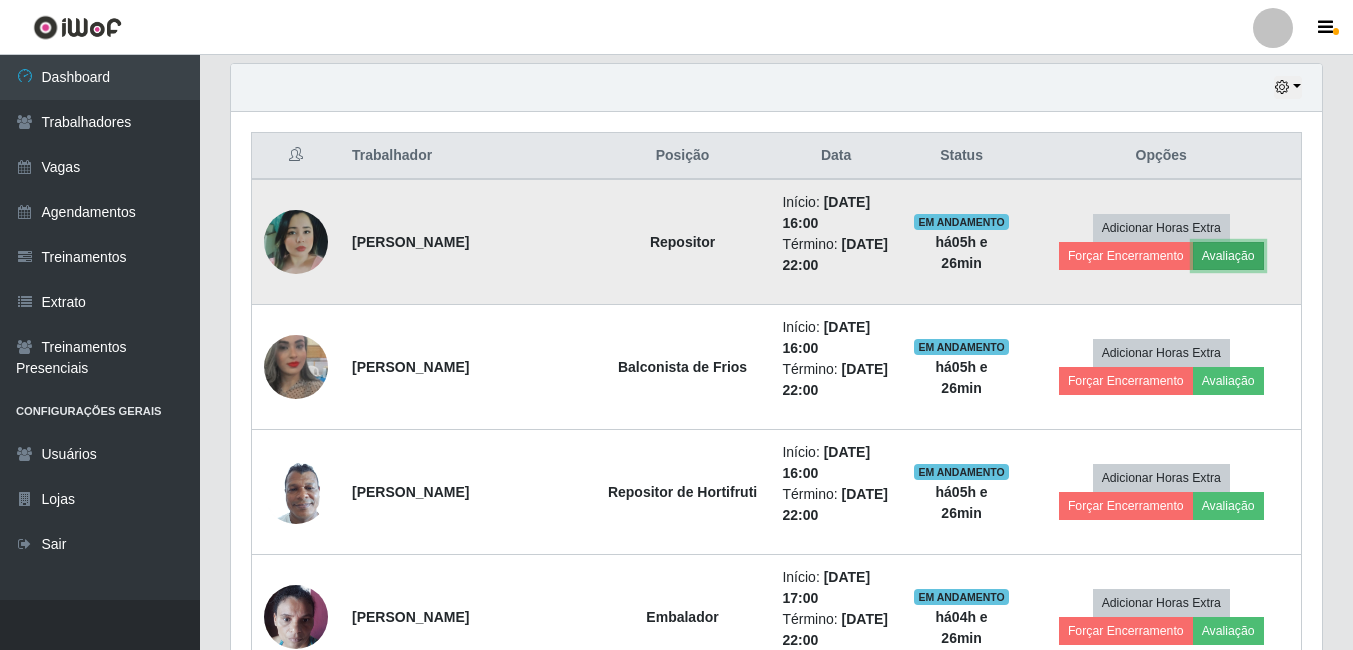 click on "Avaliação" at bounding box center [1228, 256] 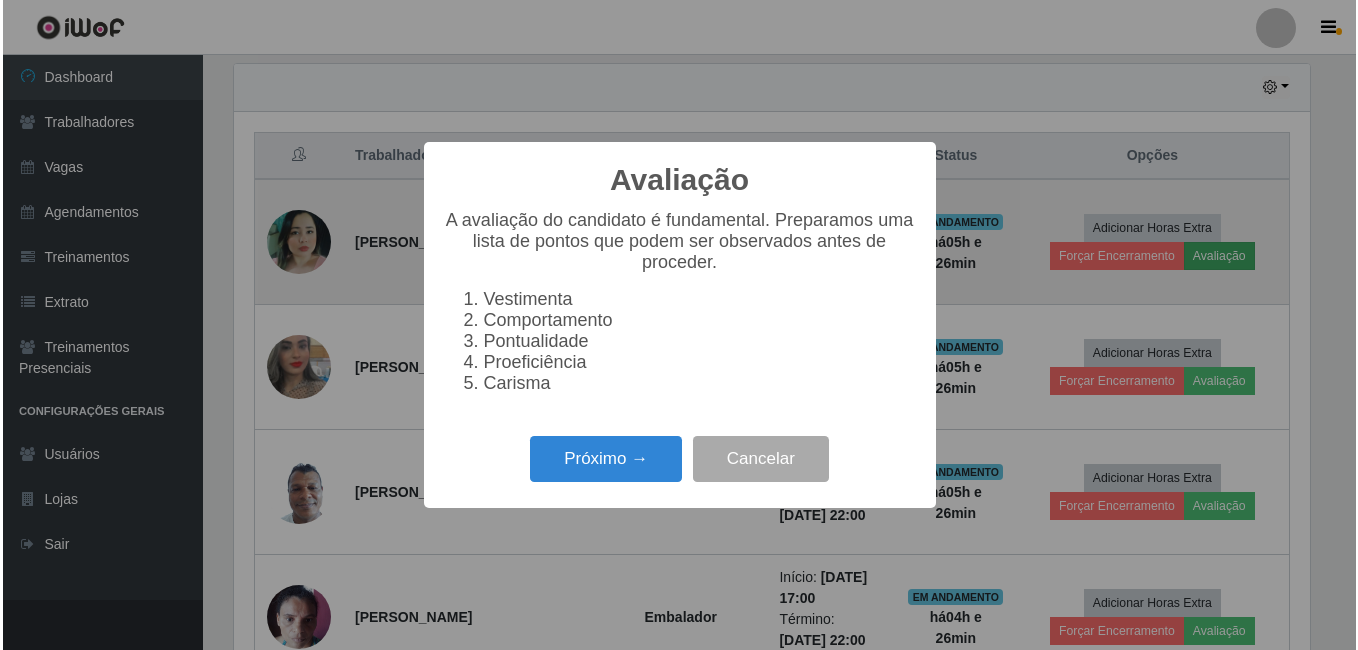 scroll, scrollTop: 999585, scrollLeft: 998919, axis: both 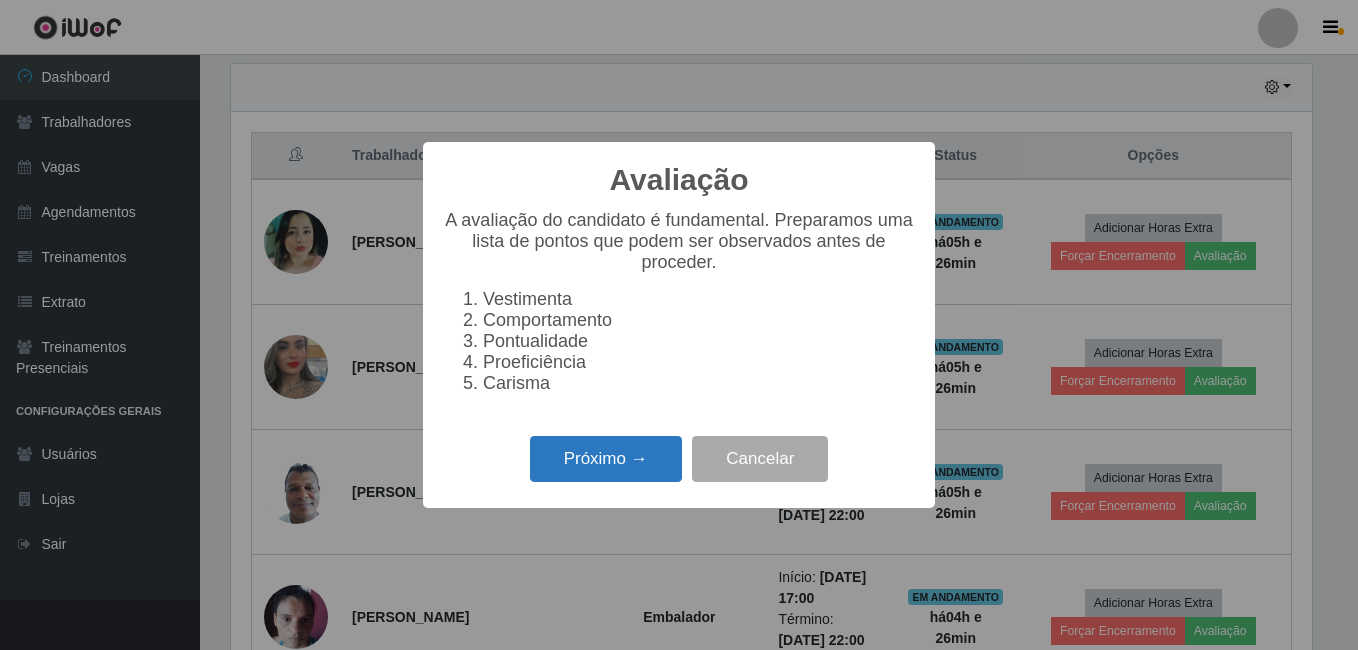 click on "Próximo →" at bounding box center [606, 459] 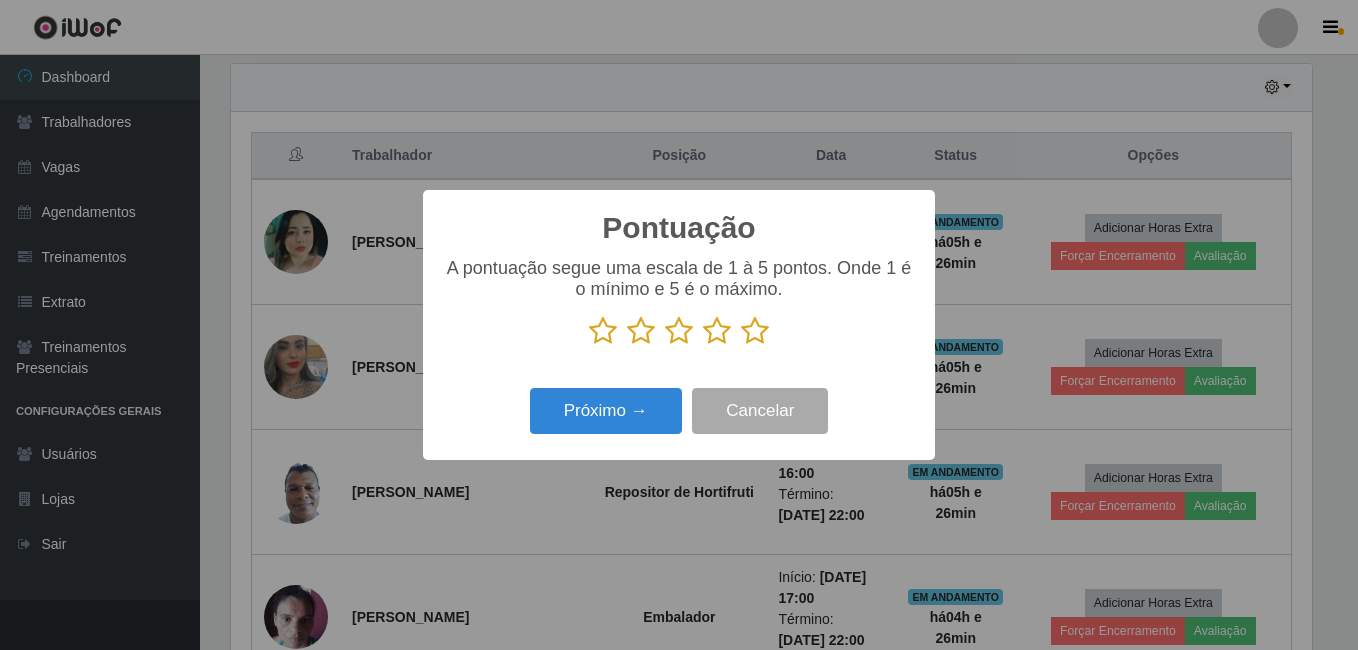 scroll, scrollTop: 999585, scrollLeft: 998919, axis: both 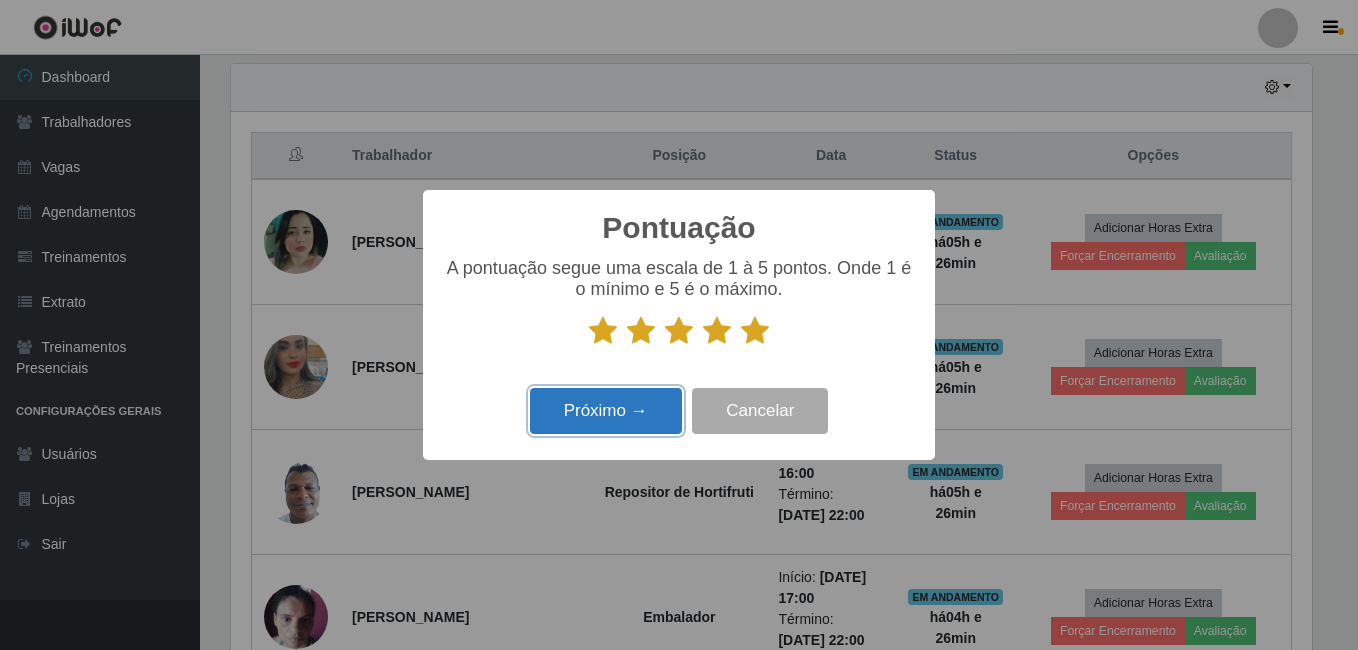 click on "Próximo →" at bounding box center [606, 411] 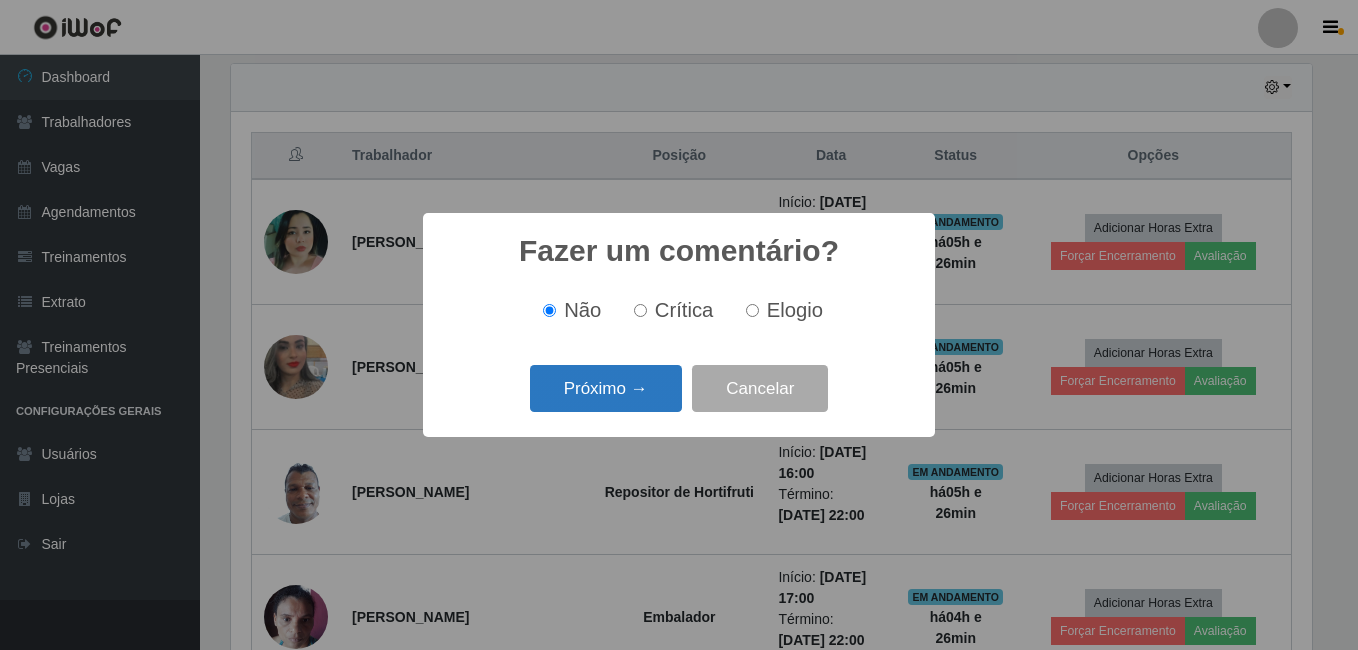 click on "Próximo →" at bounding box center [606, 388] 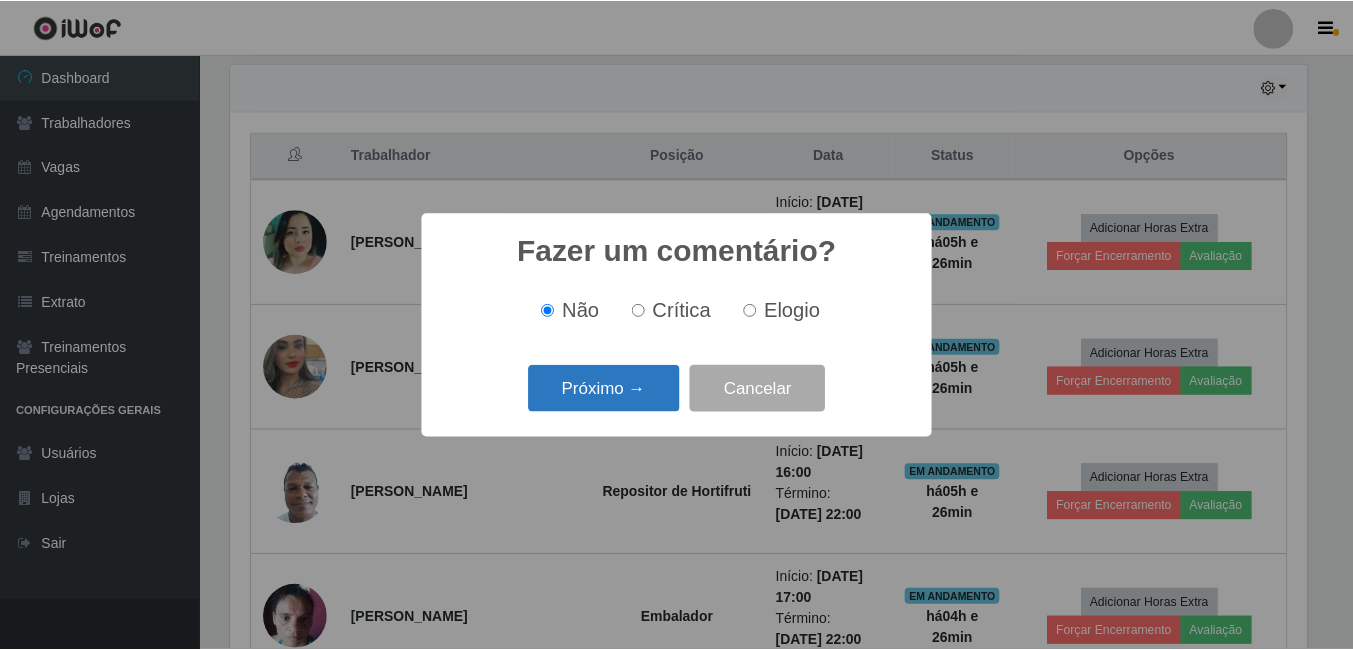 scroll, scrollTop: 999585, scrollLeft: 998919, axis: both 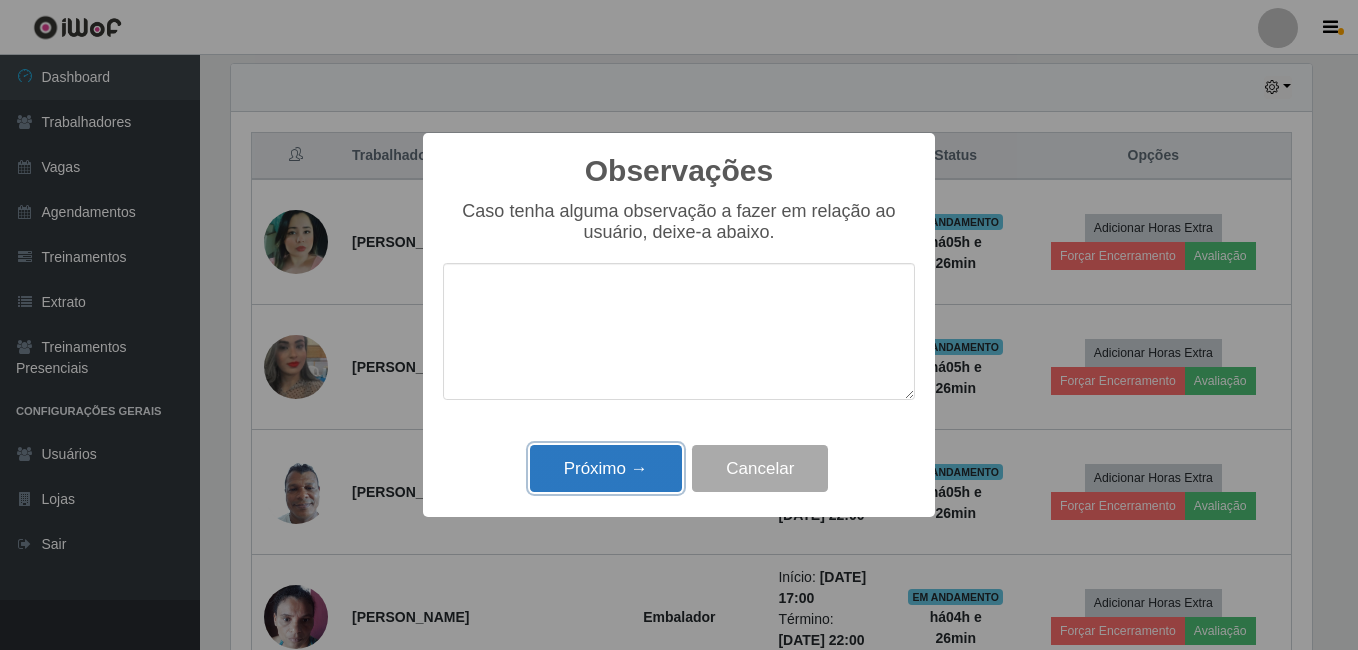 click on "Próximo →" at bounding box center (606, 468) 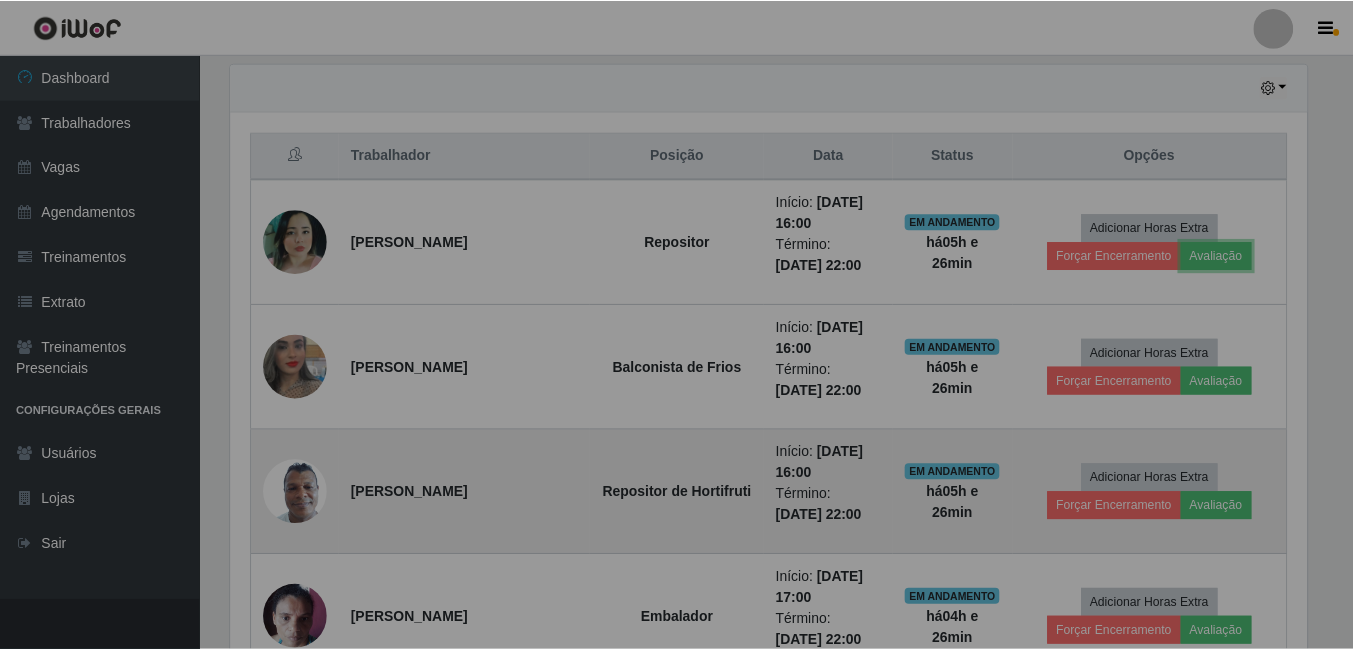 scroll, scrollTop: 999585, scrollLeft: 998909, axis: both 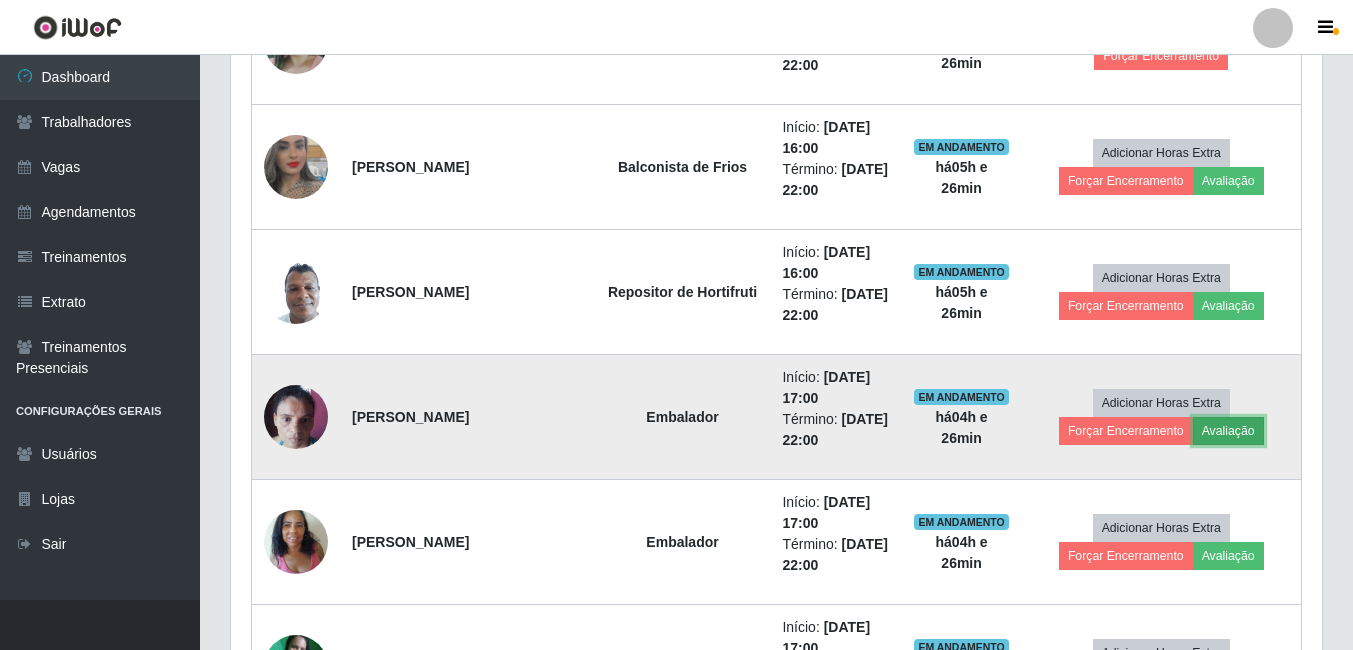 click on "Avaliação" at bounding box center (1228, 431) 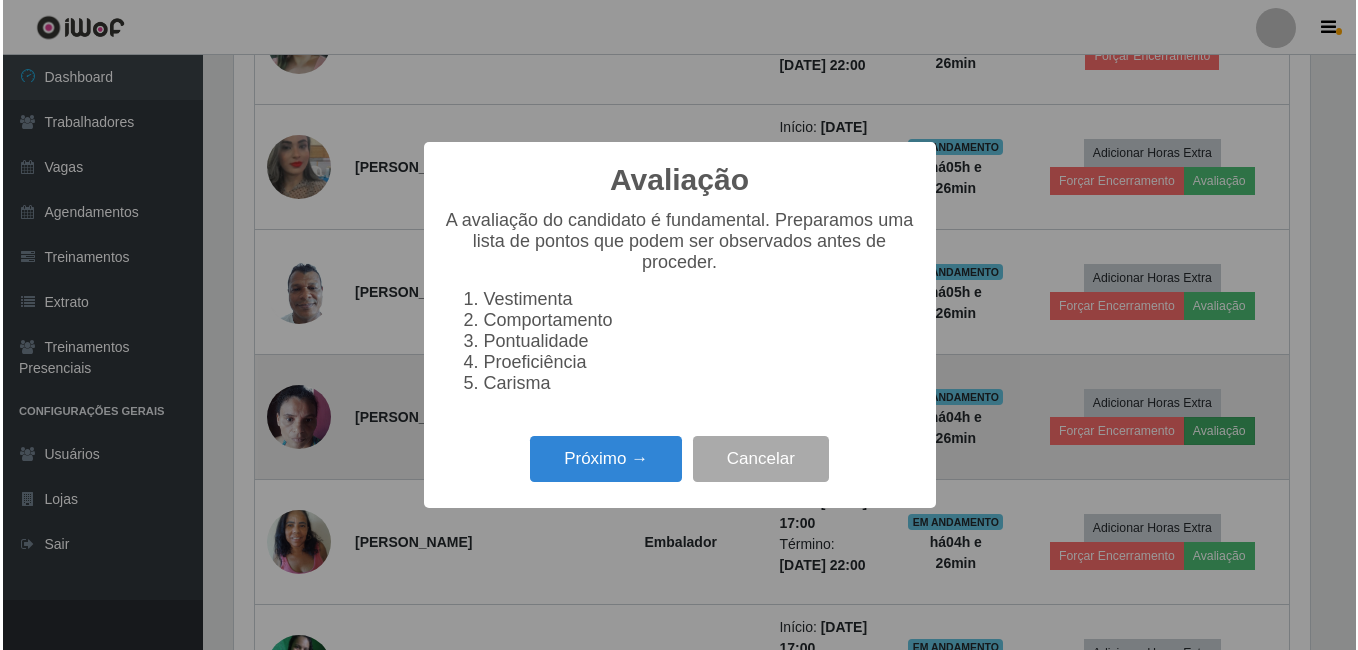 scroll, scrollTop: 999585, scrollLeft: 998919, axis: both 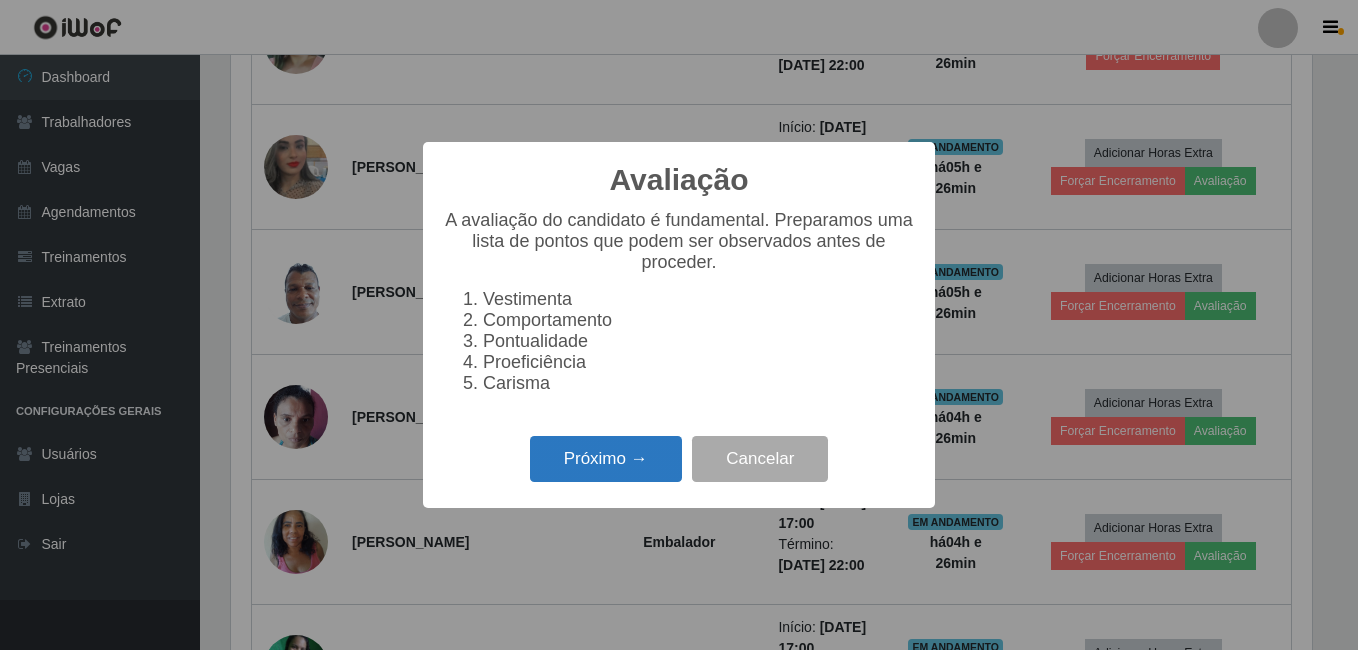 click on "Próximo →" at bounding box center (606, 459) 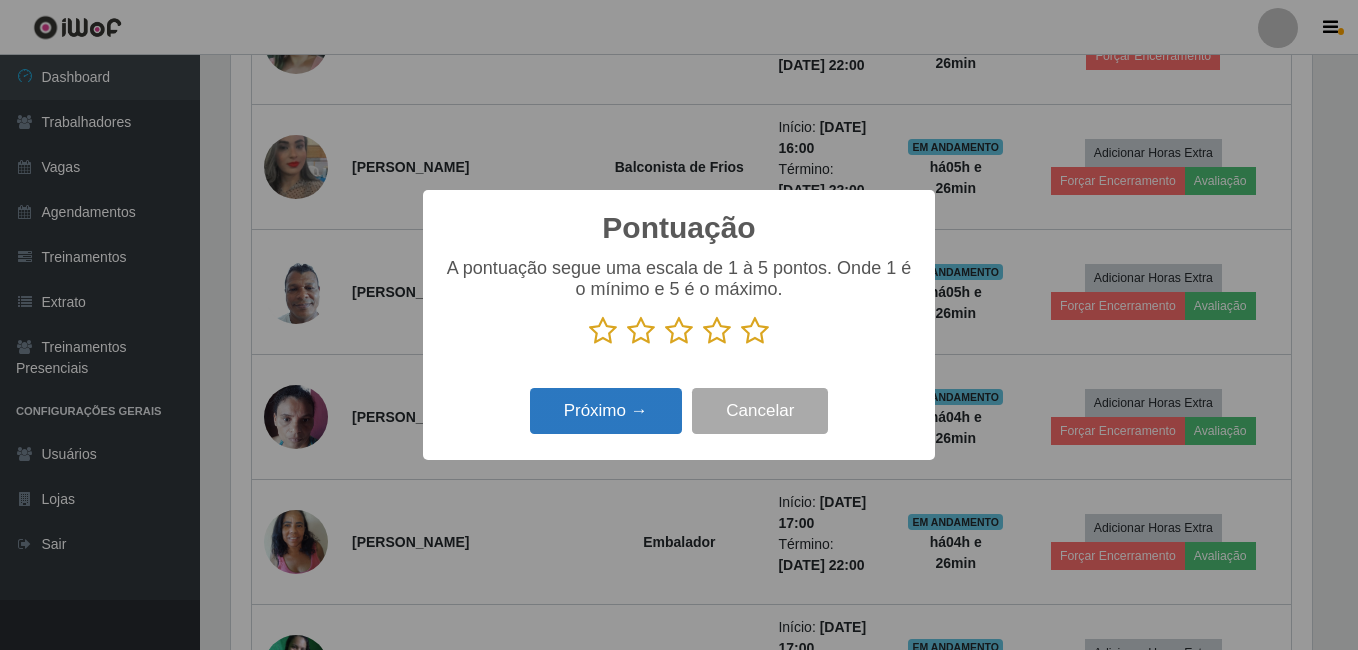 scroll, scrollTop: 999585, scrollLeft: 998919, axis: both 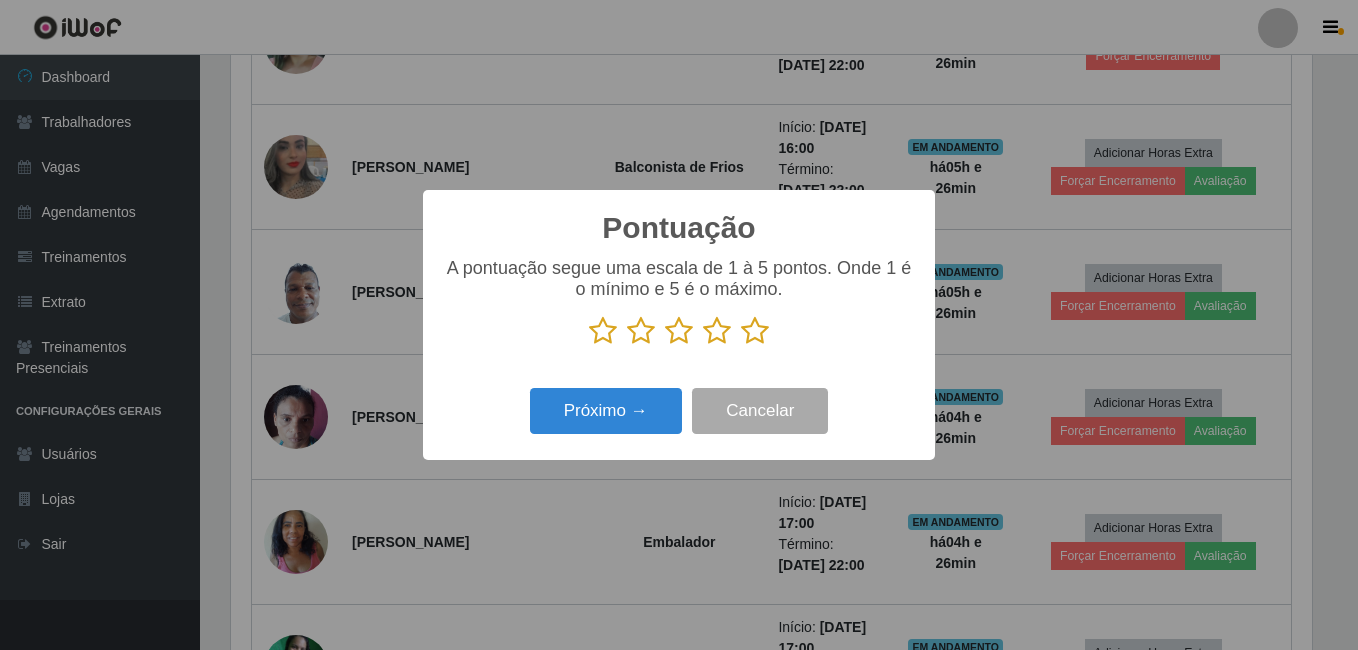 click at bounding box center [755, 331] 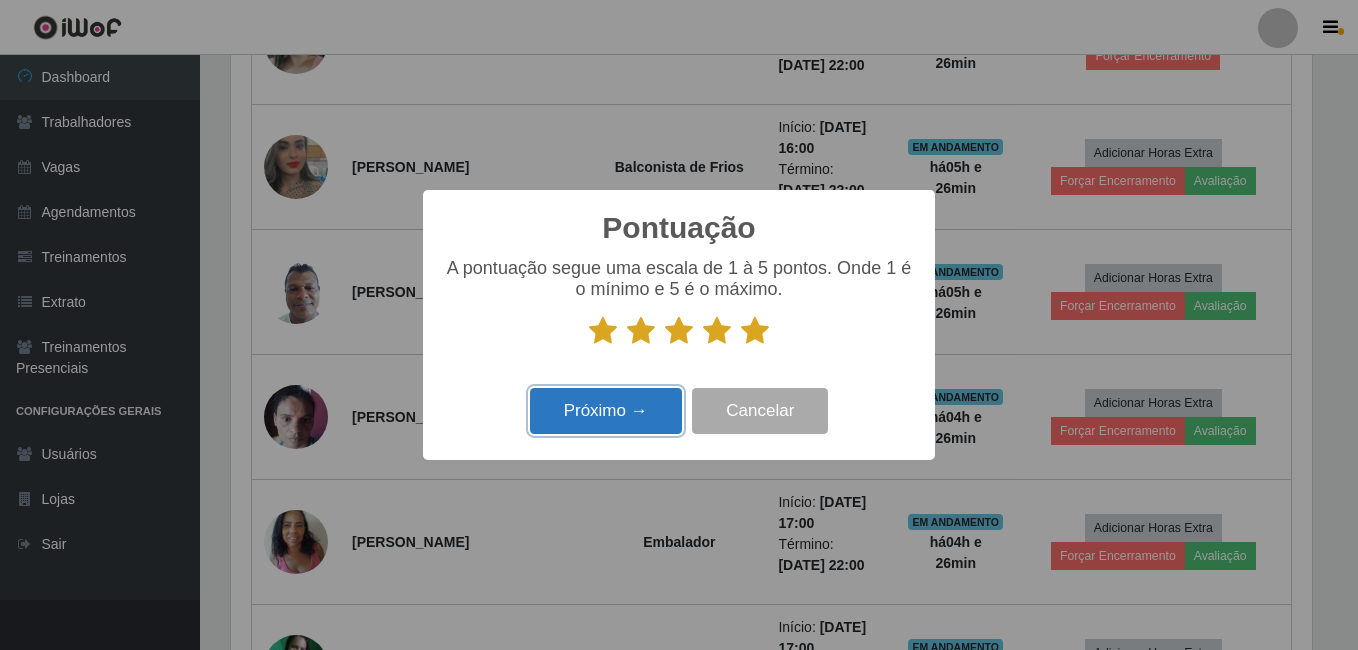 click on "Próximo →" at bounding box center [606, 411] 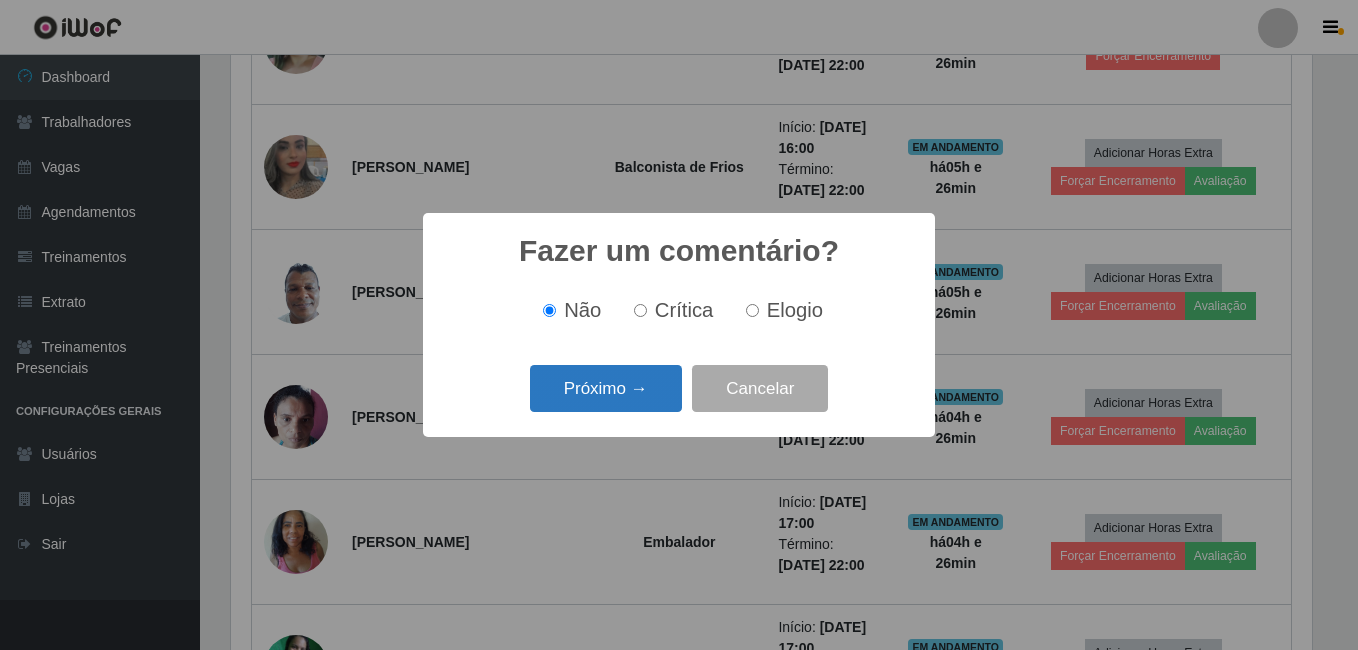 click on "Próximo →" at bounding box center (606, 388) 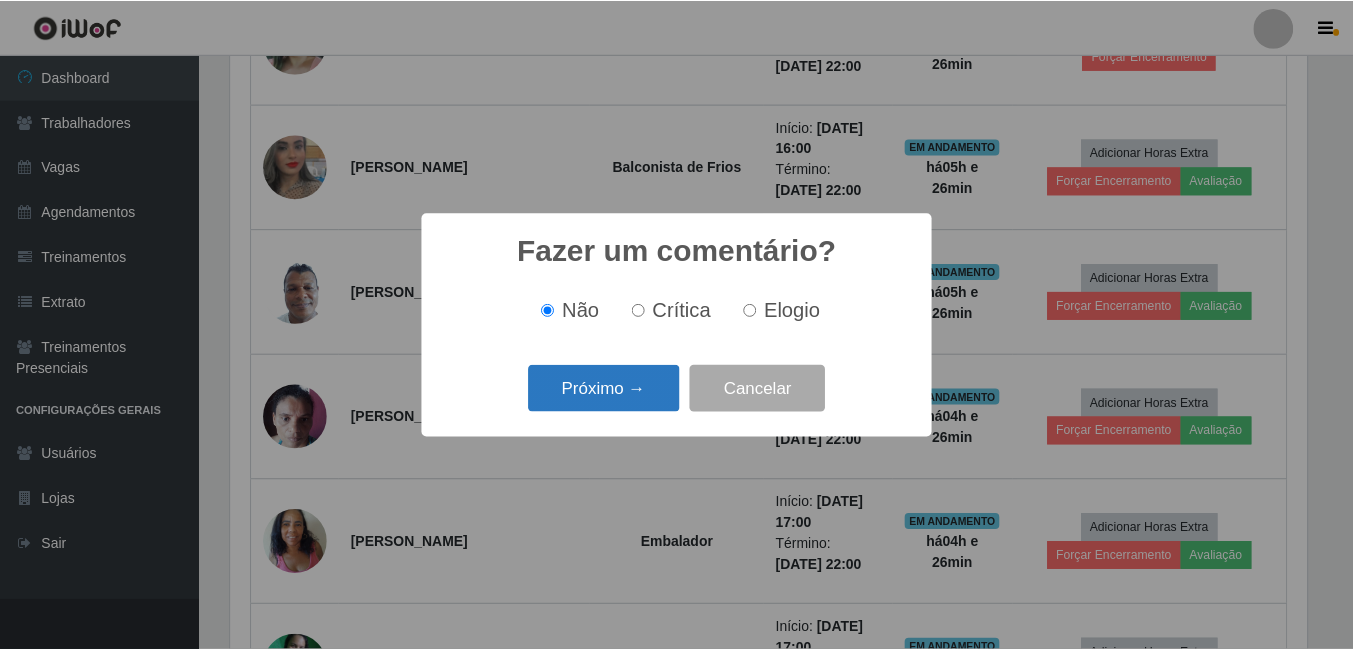 scroll, scrollTop: 999585, scrollLeft: 998919, axis: both 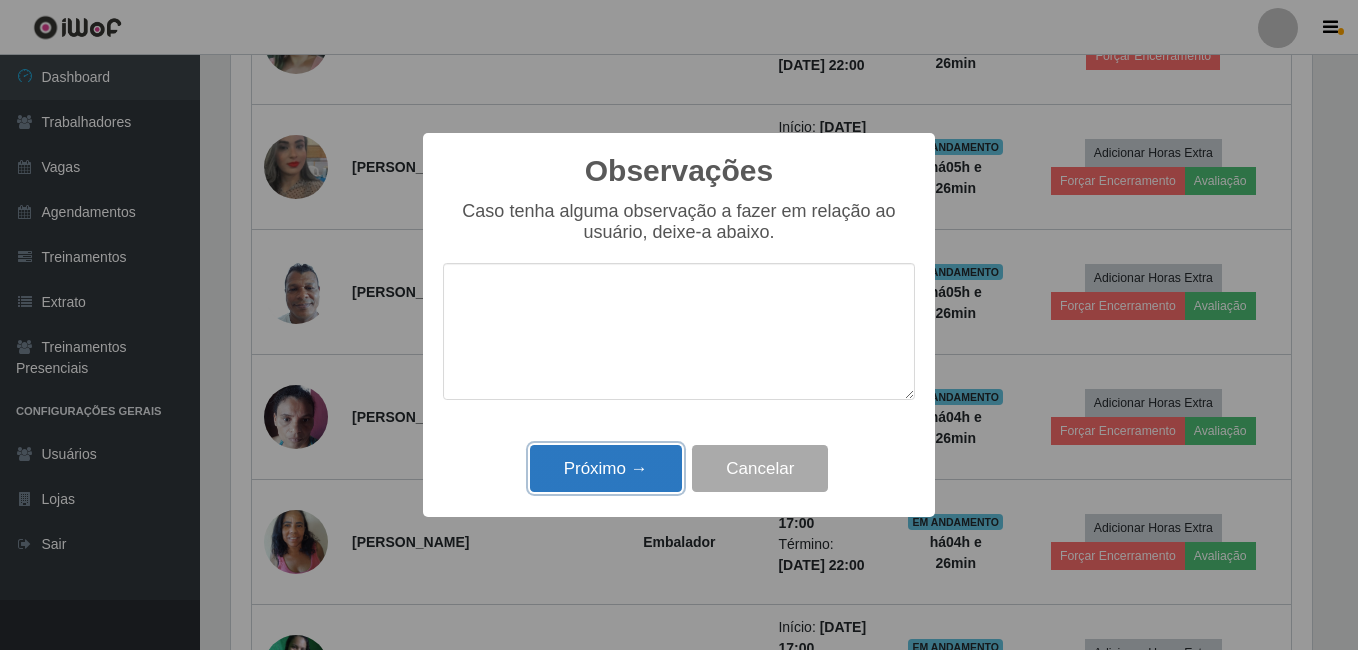 click on "Próximo →" at bounding box center (606, 468) 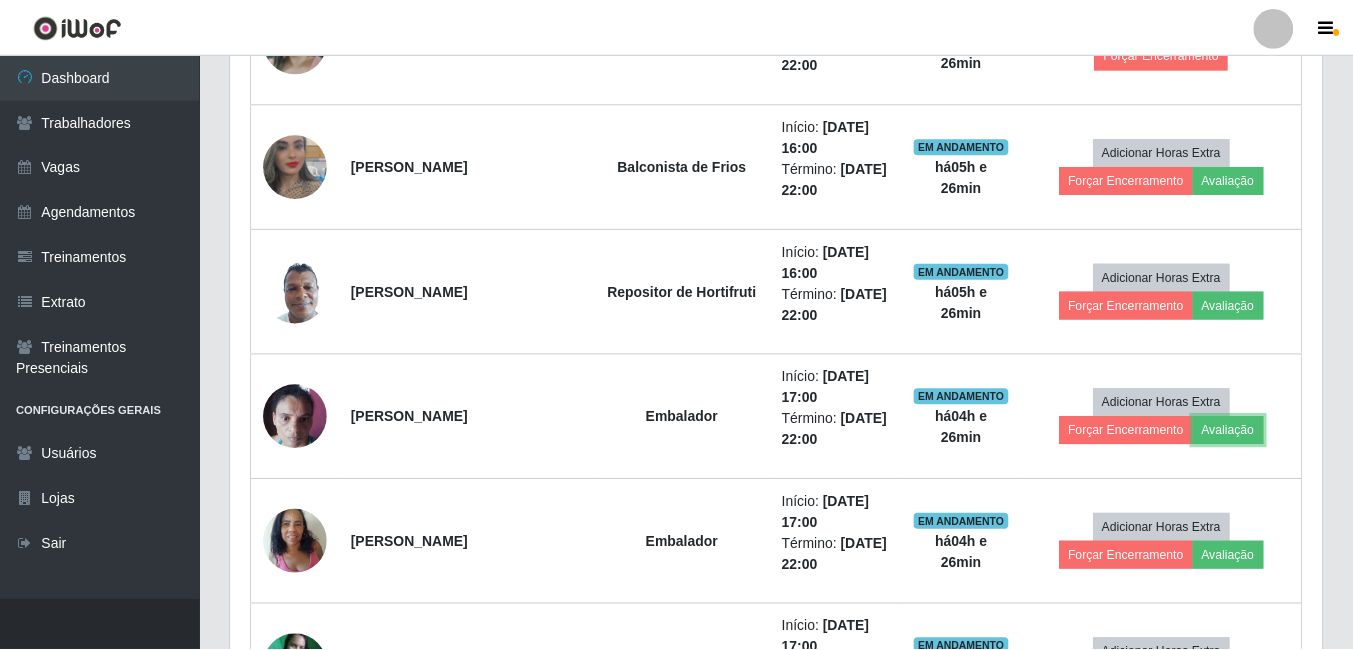 scroll, scrollTop: 999585, scrollLeft: 998909, axis: both 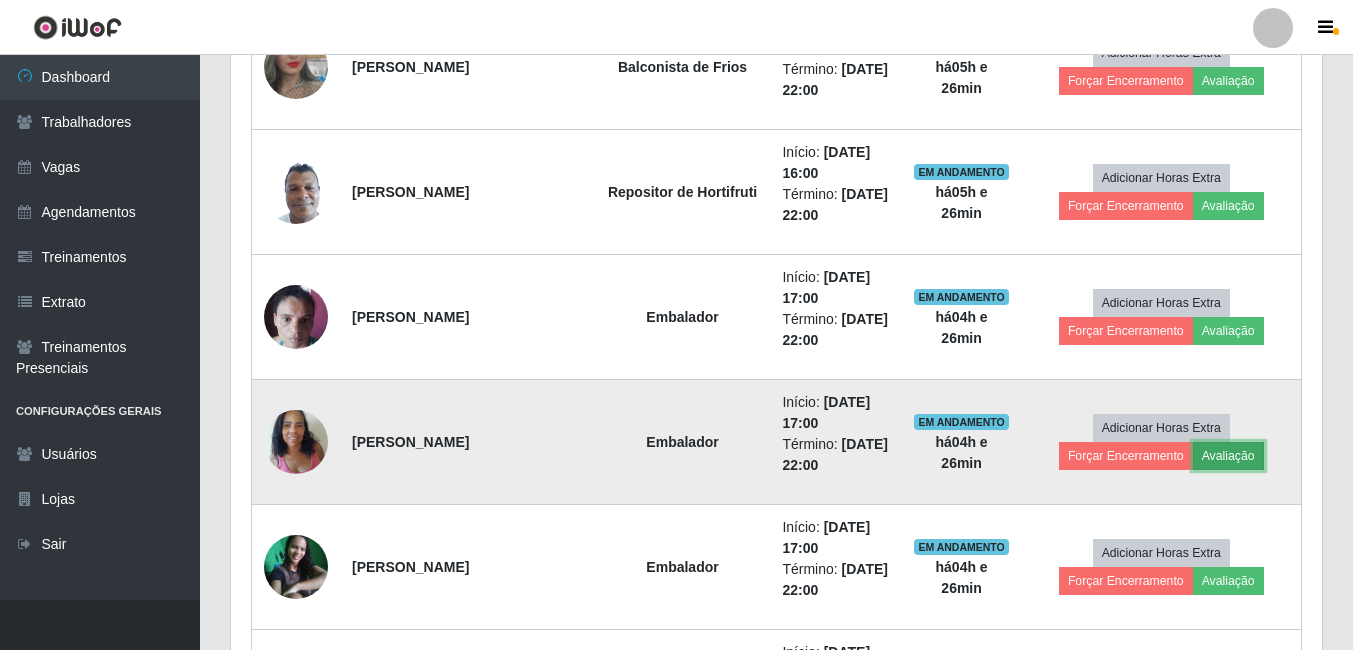 click on "Avaliação" at bounding box center [1228, 456] 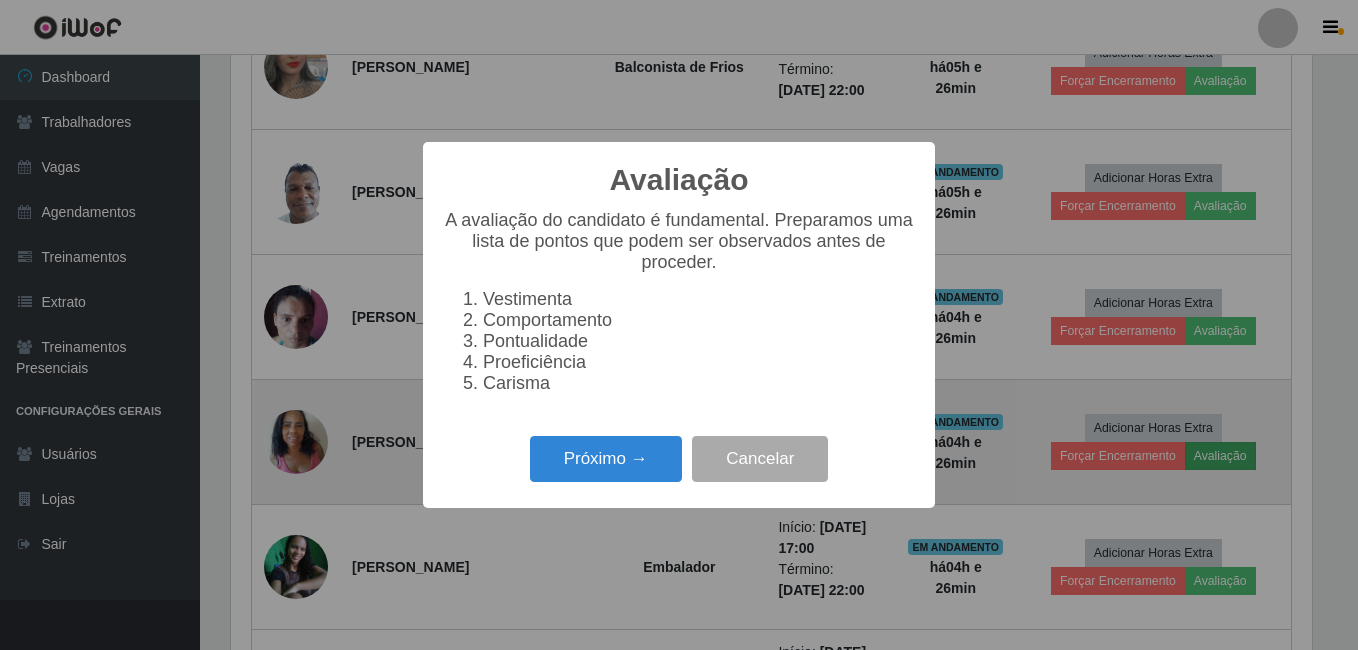 scroll, scrollTop: 999585, scrollLeft: 998919, axis: both 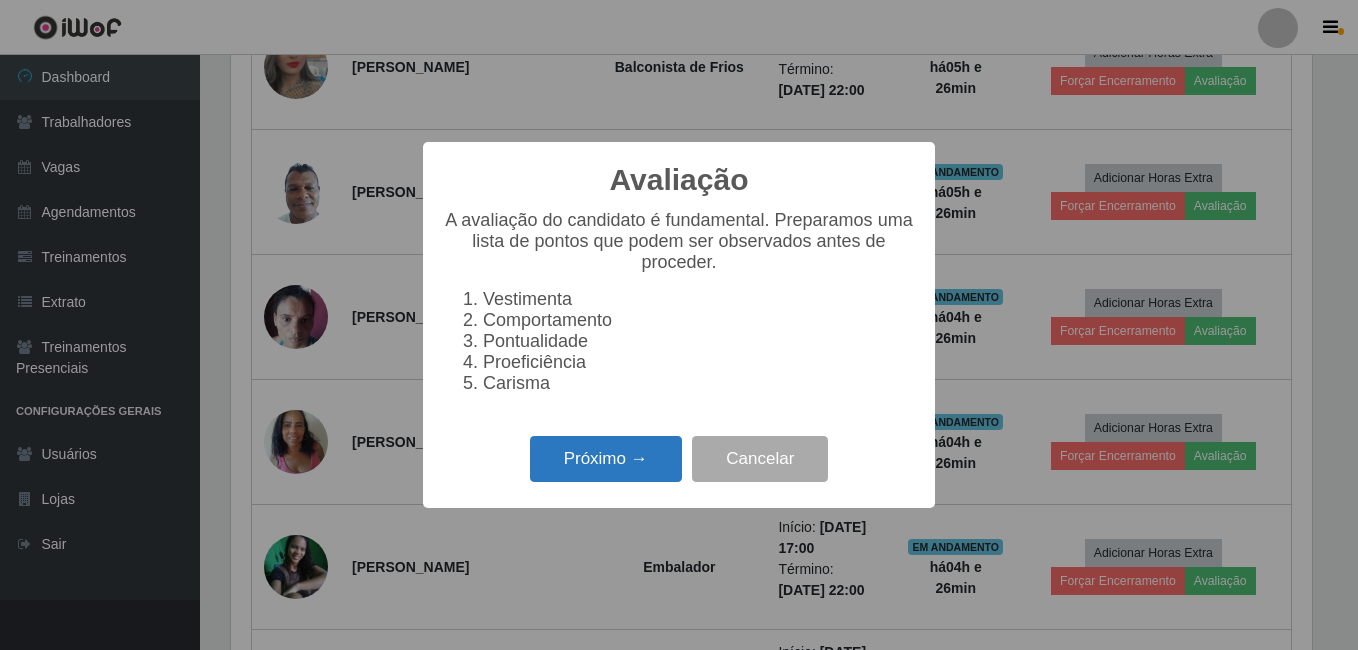 click on "Próximo →" at bounding box center (606, 459) 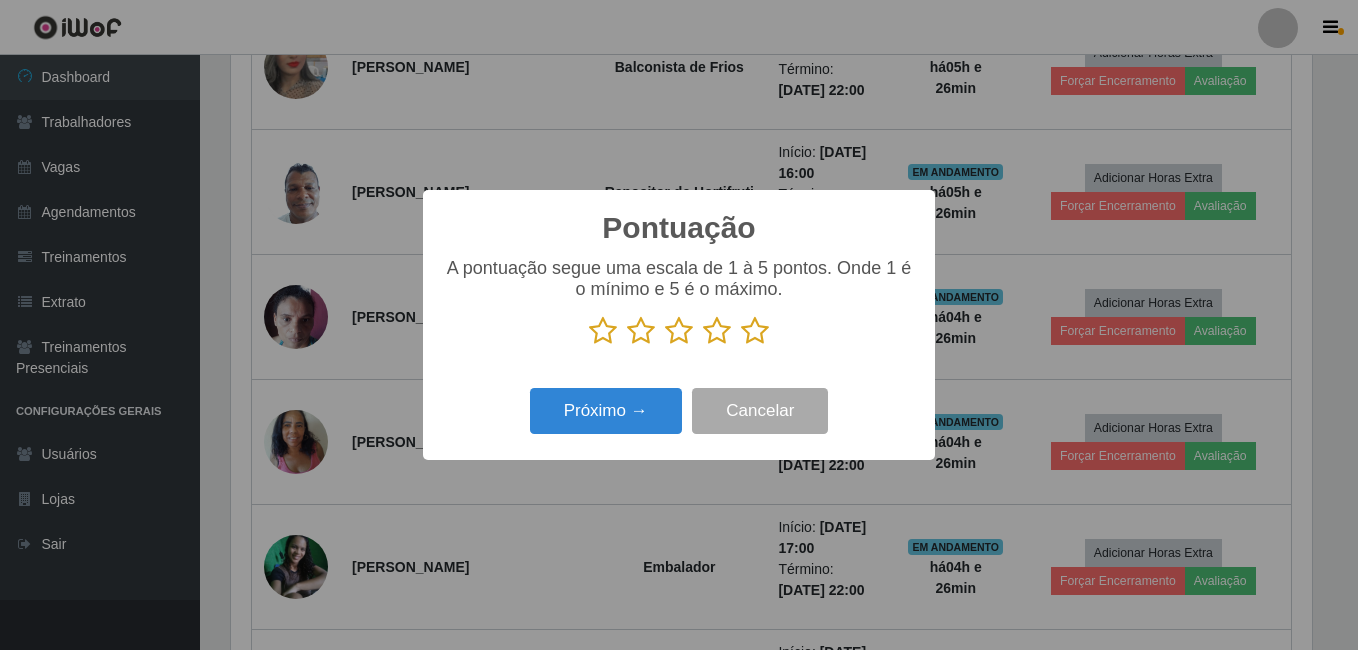 scroll, scrollTop: 999585, scrollLeft: 998919, axis: both 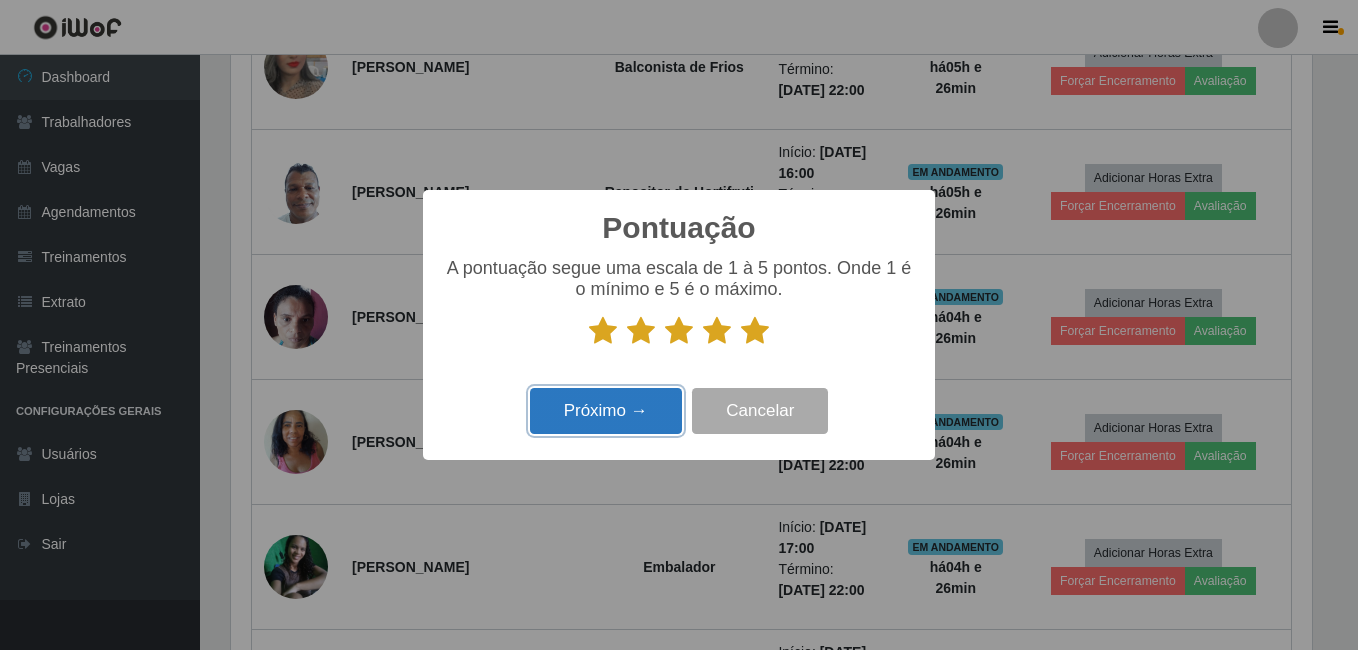 click on "Próximo →" at bounding box center [606, 411] 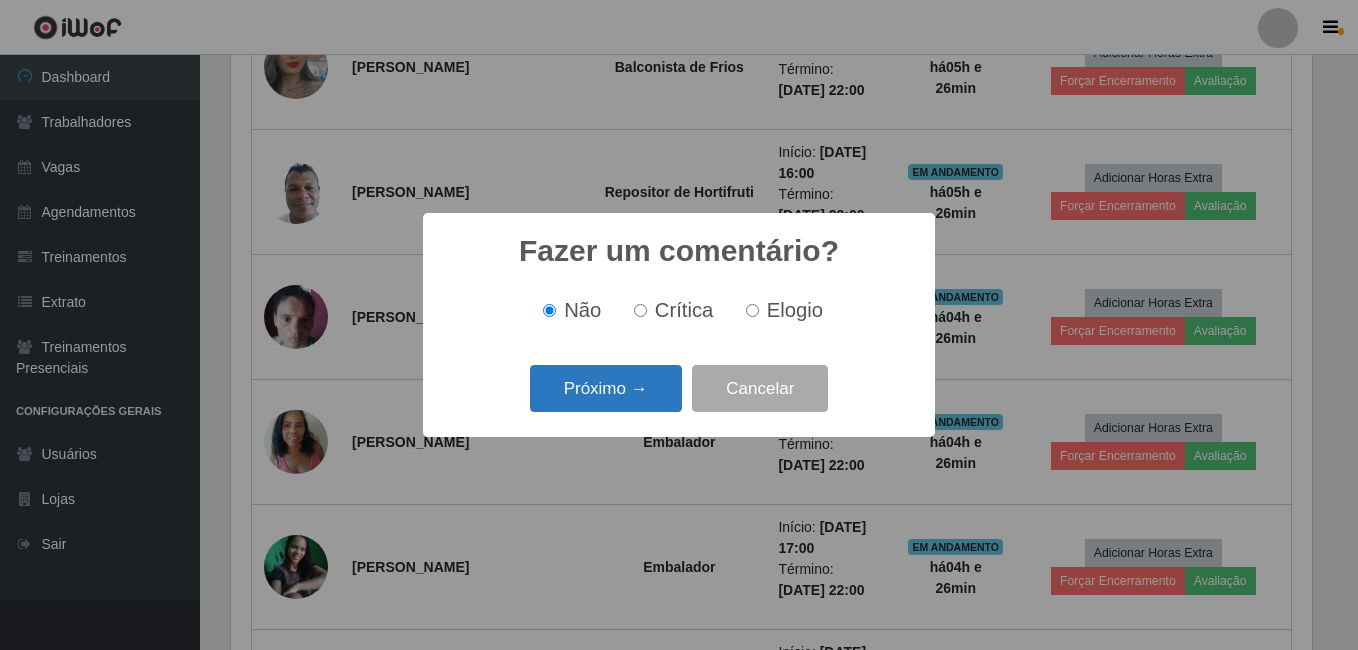 click on "Próximo →" at bounding box center (606, 388) 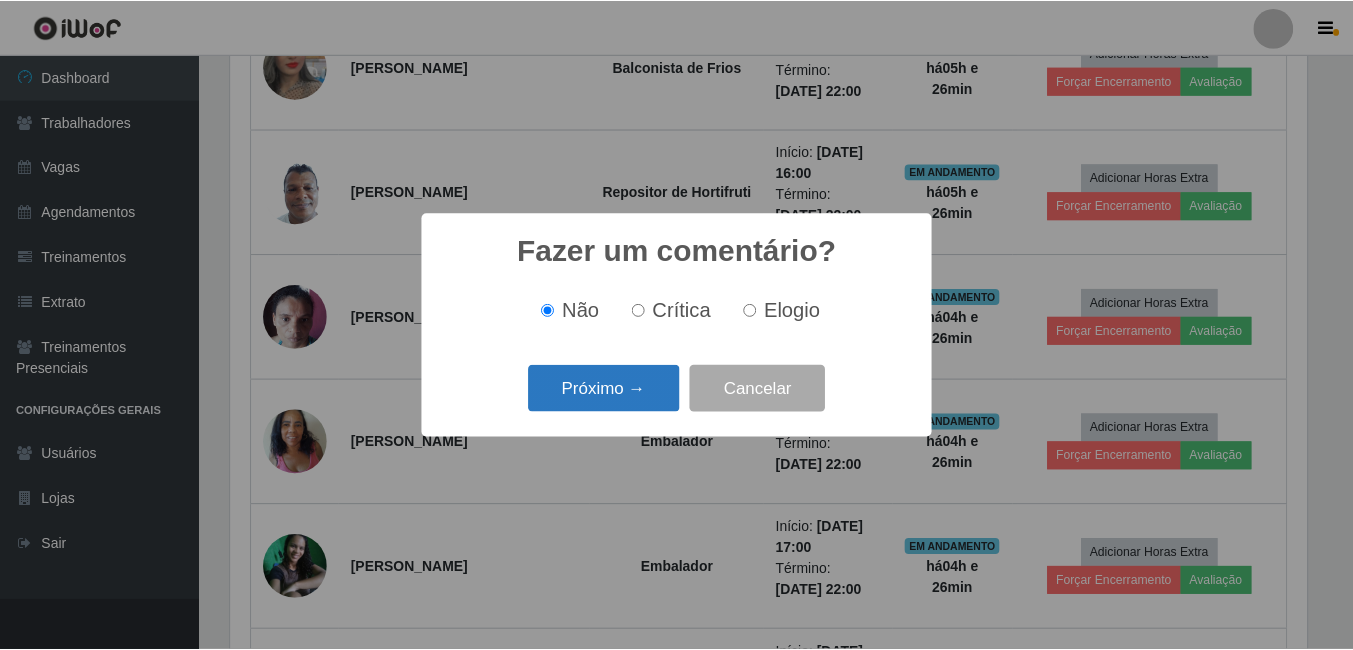 scroll, scrollTop: 999585, scrollLeft: 998919, axis: both 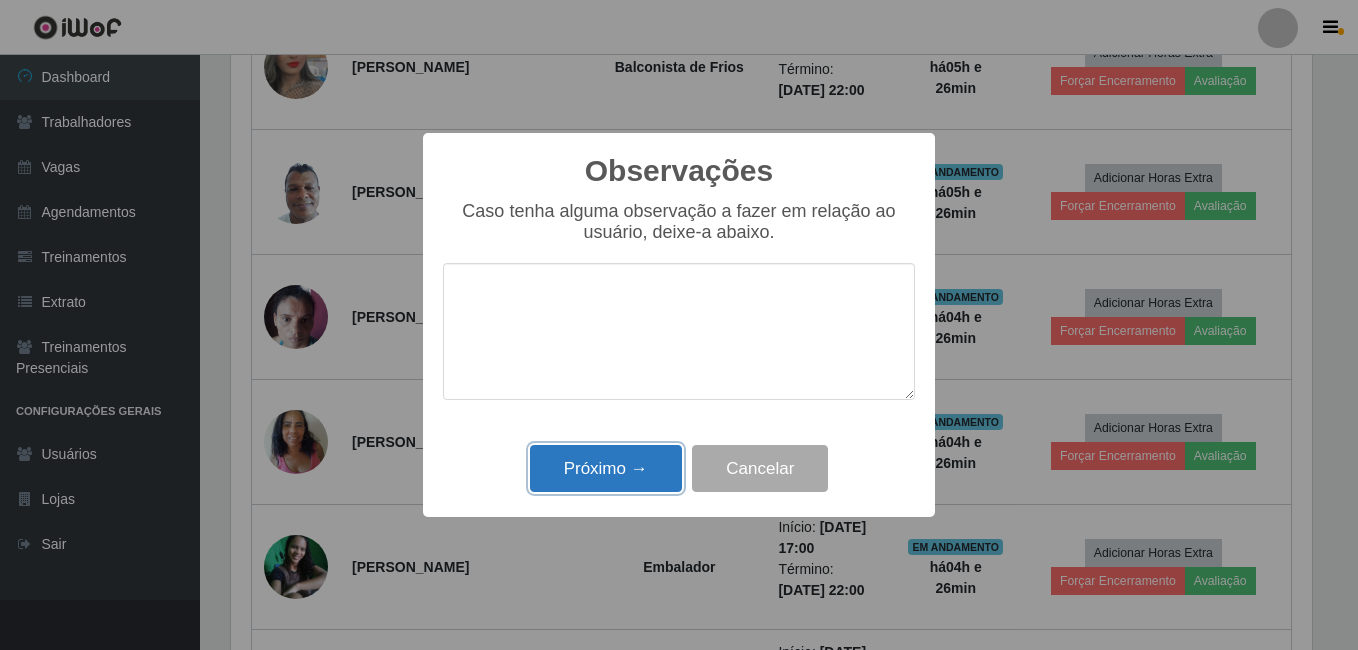 click on "Próximo →" at bounding box center (606, 468) 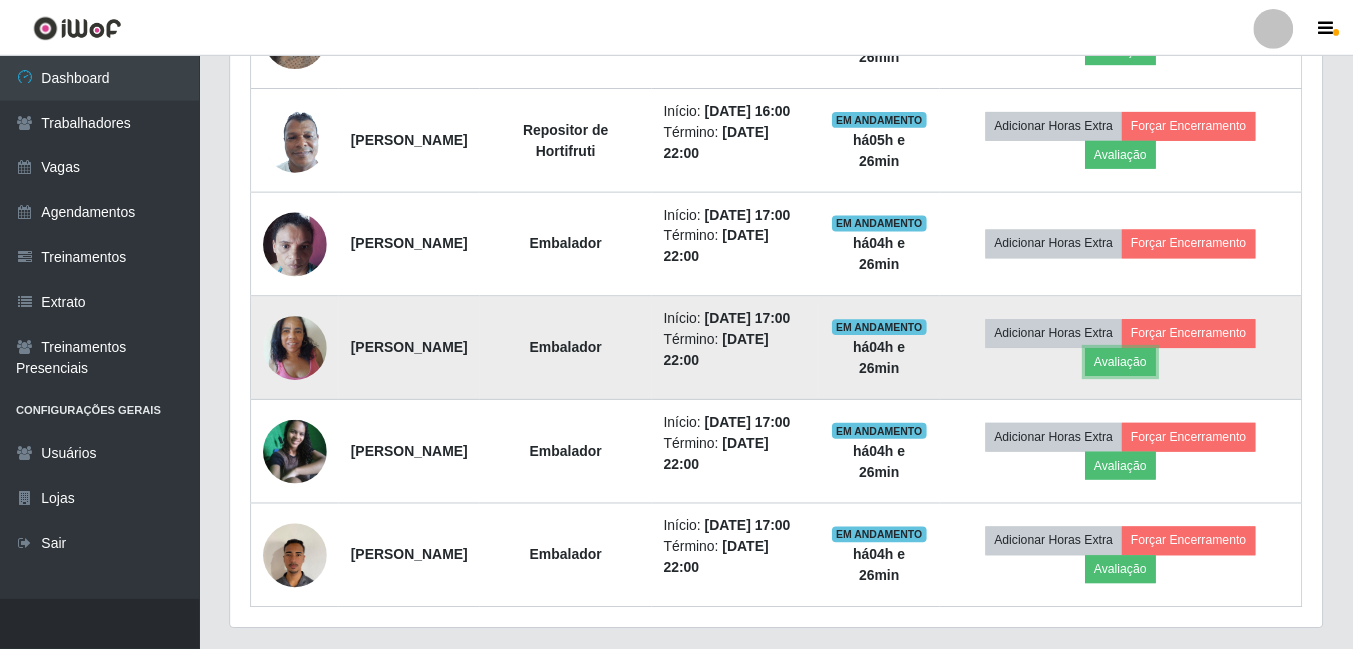scroll, scrollTop: 999585, scrollLeft: 998909, axis: both 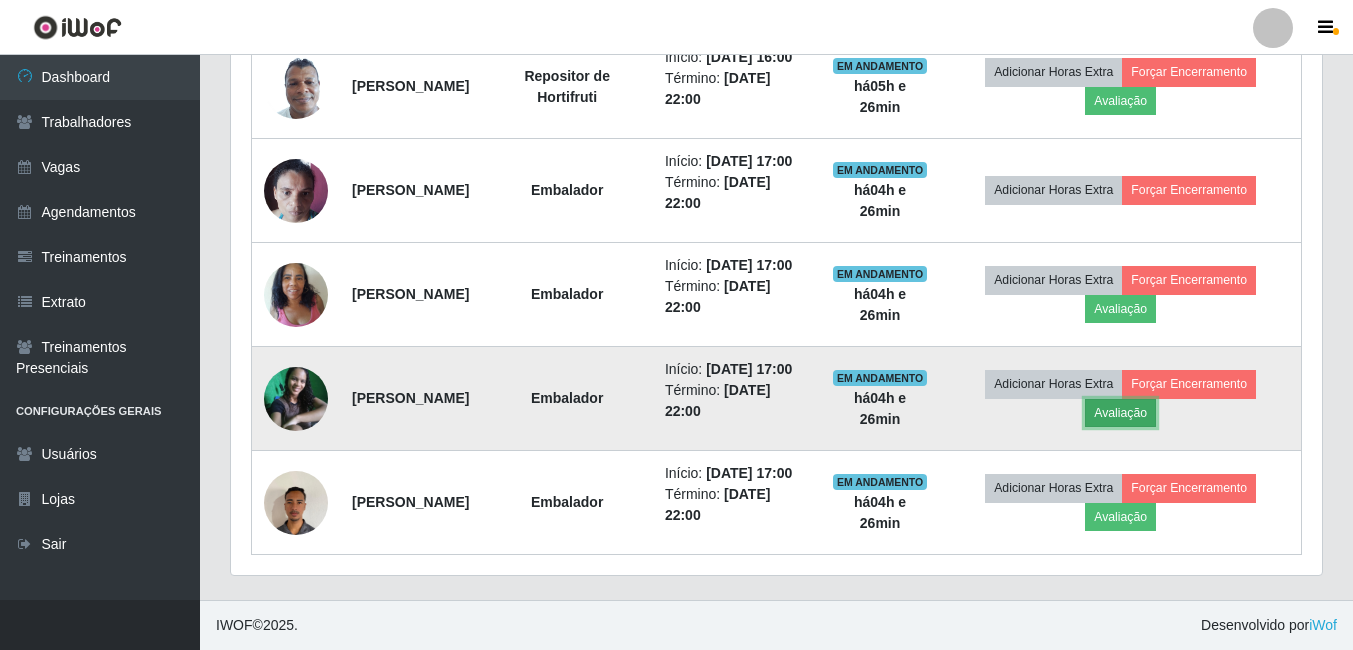 click on "Avaliação" at bounding box center (1120, 413) 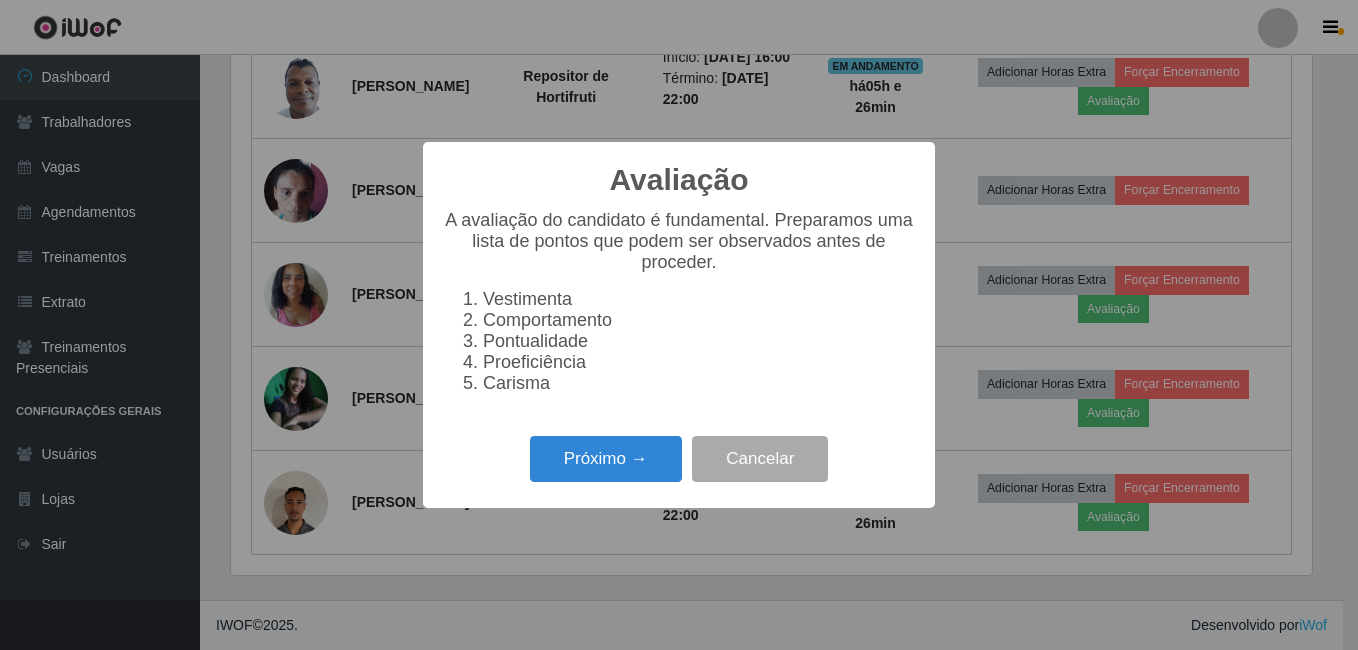 scroll, scrollTop: 999585, scrollLeft: 998919, axis: both 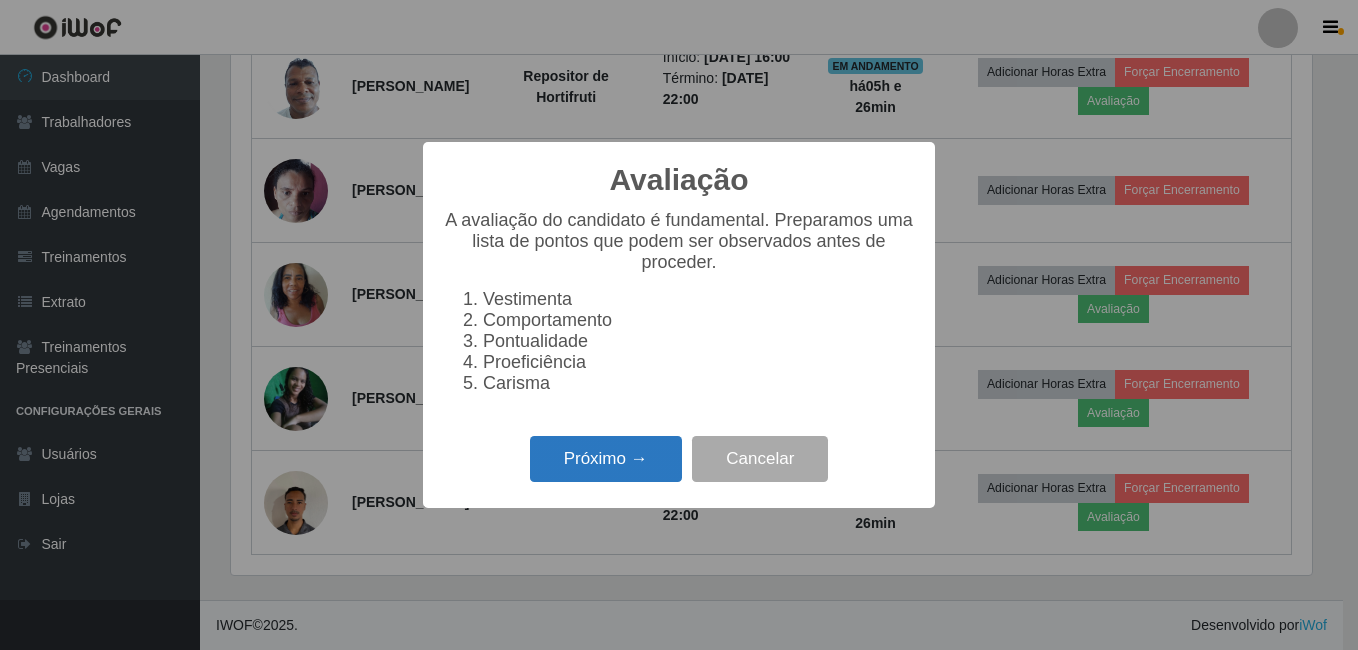 click on "Próximo →" at bounding box center [606, 459] 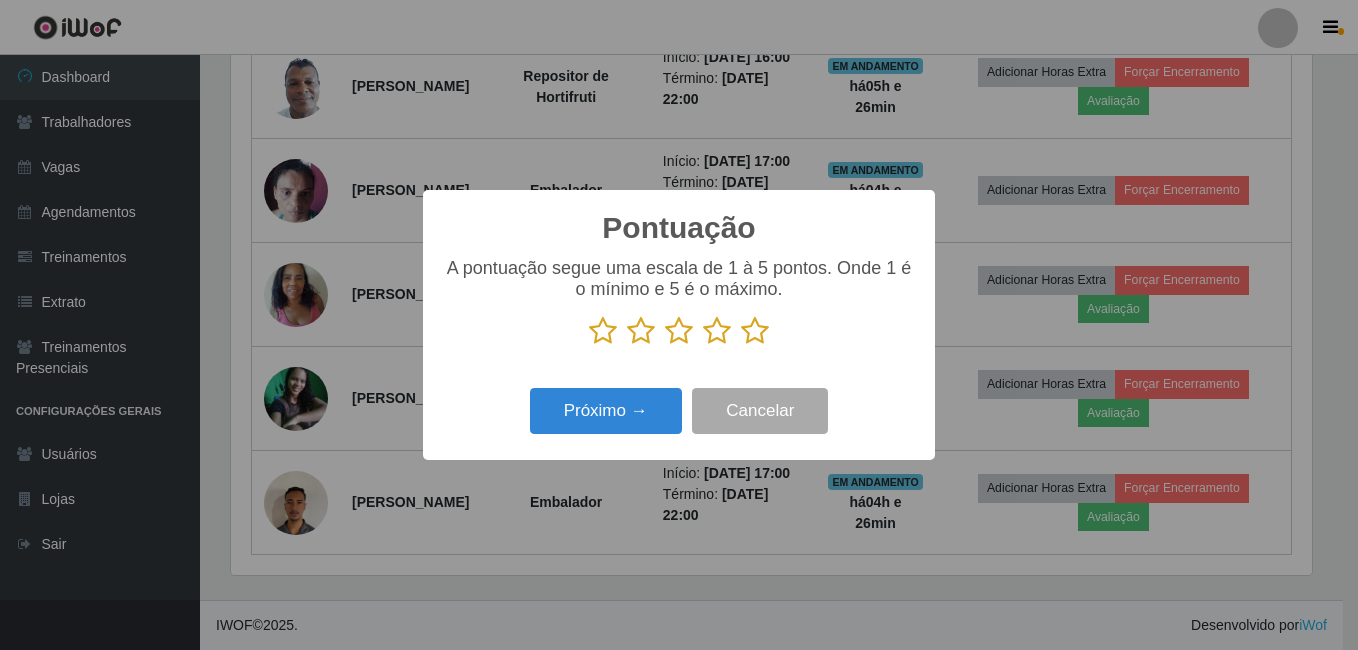 scroll, scrollTop: 999585, scrollLeft: 998919, axis: both 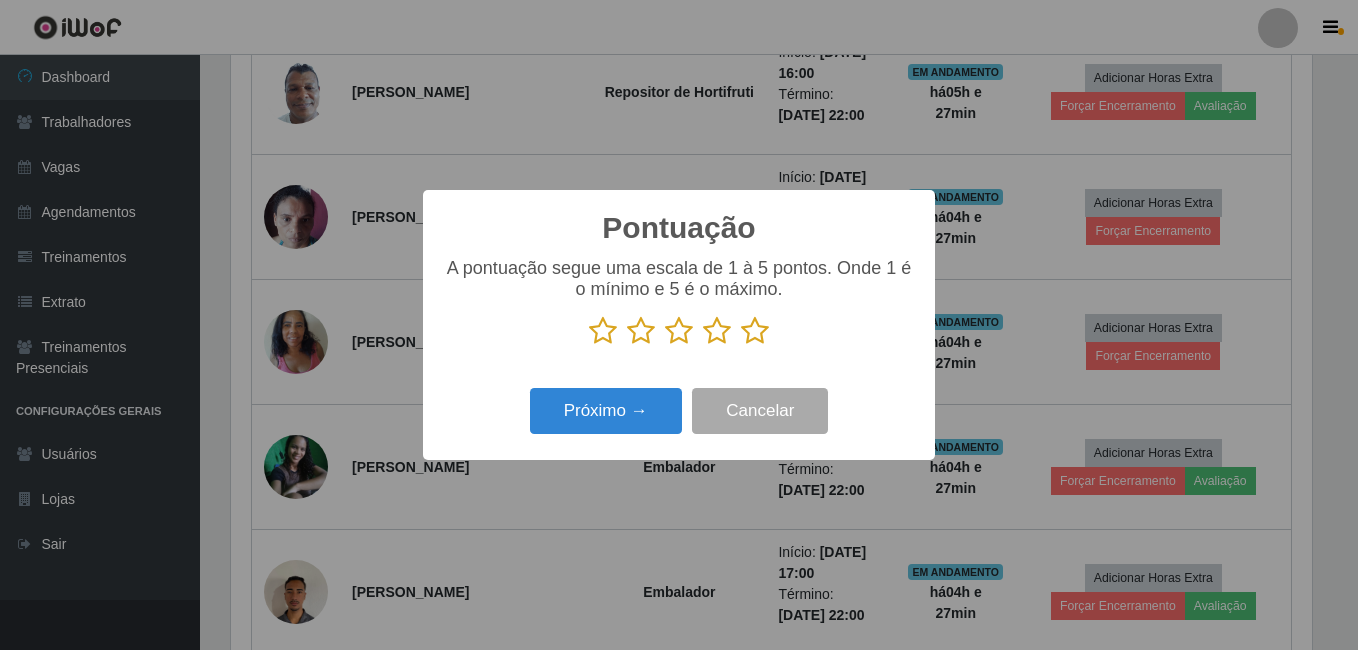 click at bounding box center (755, 331) 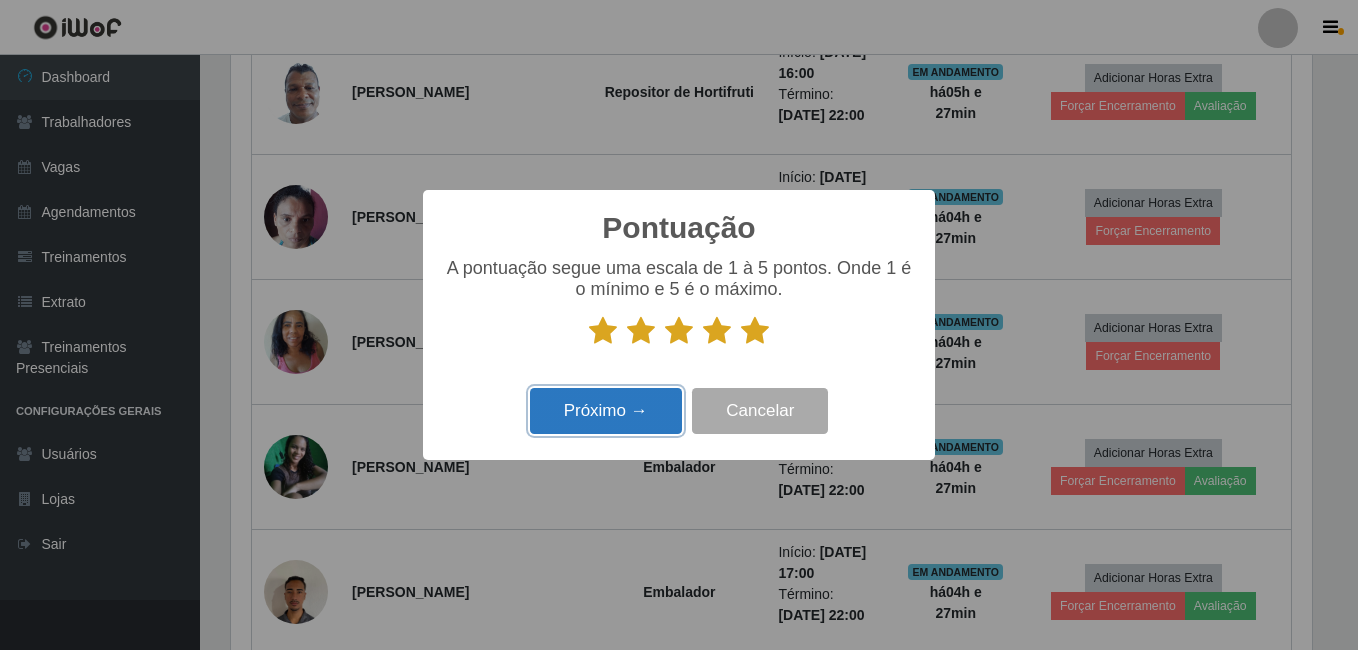 click on "Próximo →" at bounding box center (606, 411) 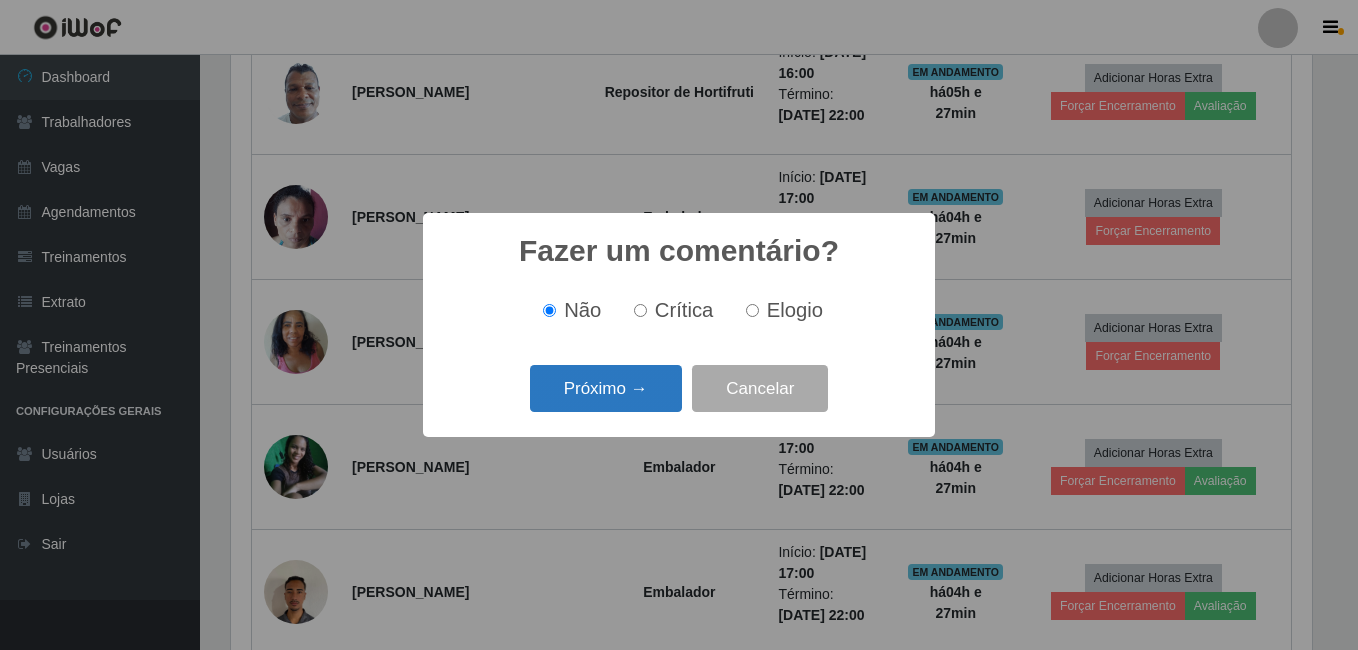 click on "Próximo →" at bounding box center [606, 388] 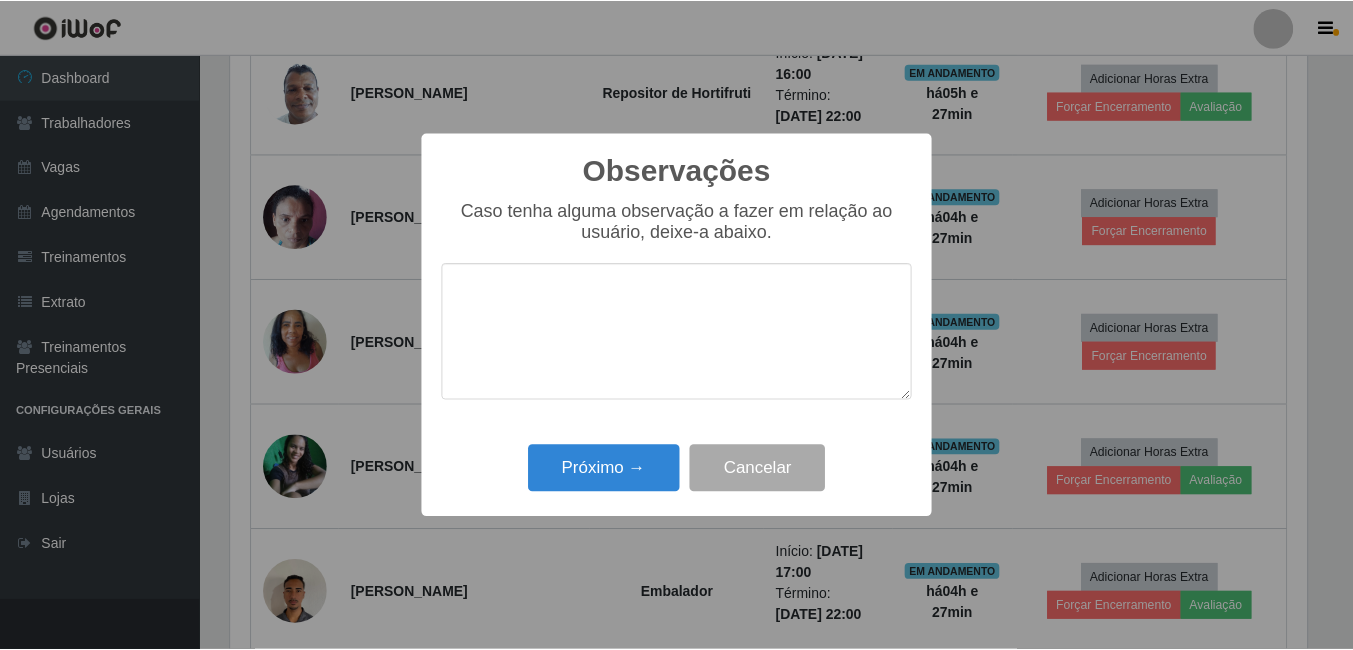 scroll, scrollTop: 999585, scrollLeft: 998919, axis: both 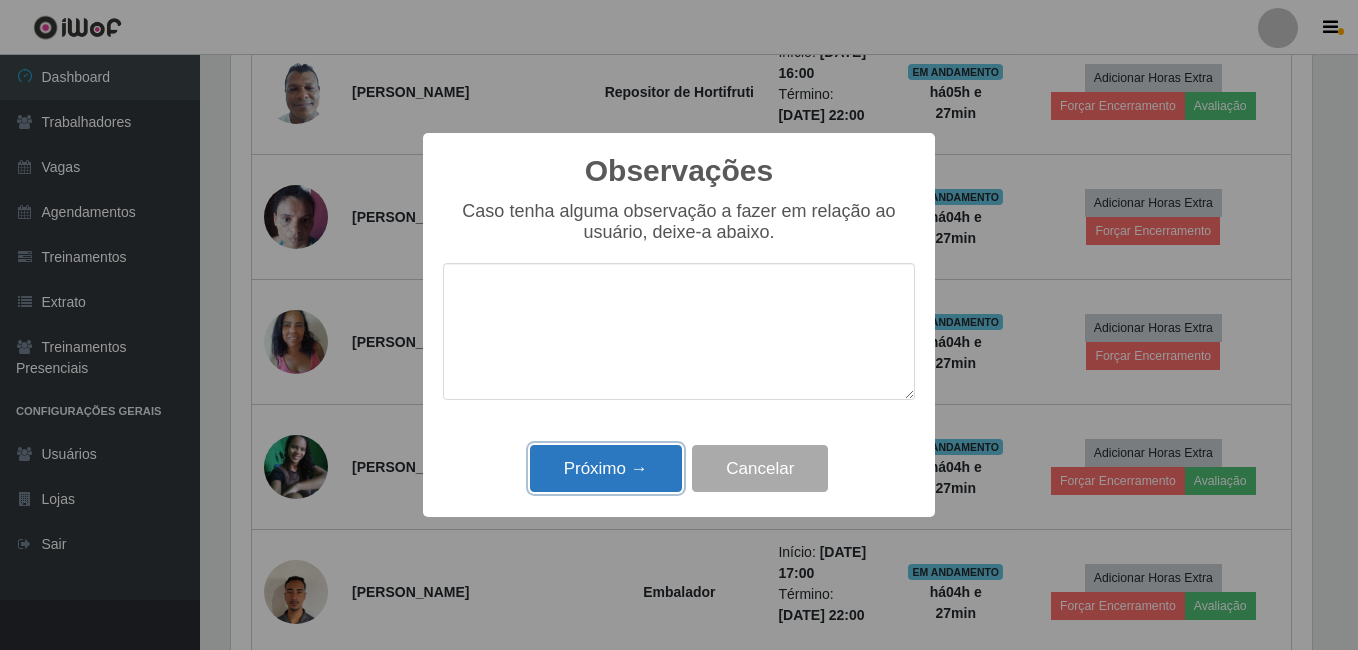click on "Próximo →" at bounding box center [606, 468] 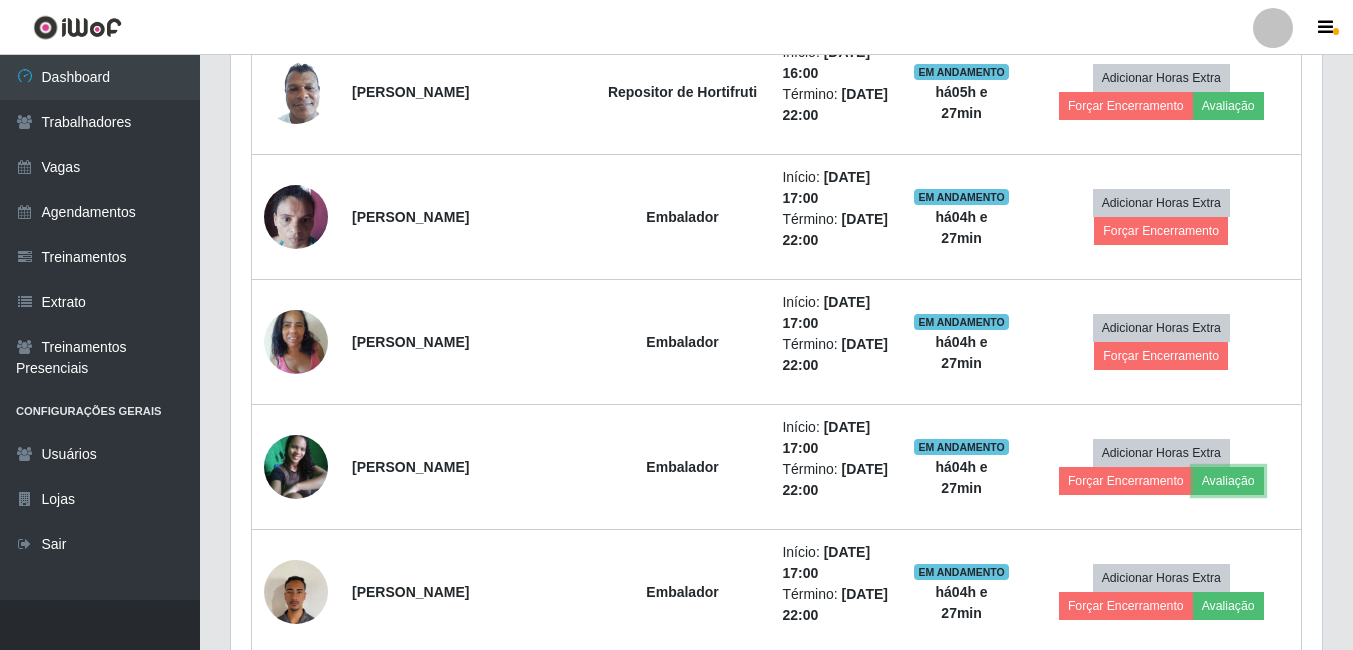 scroll 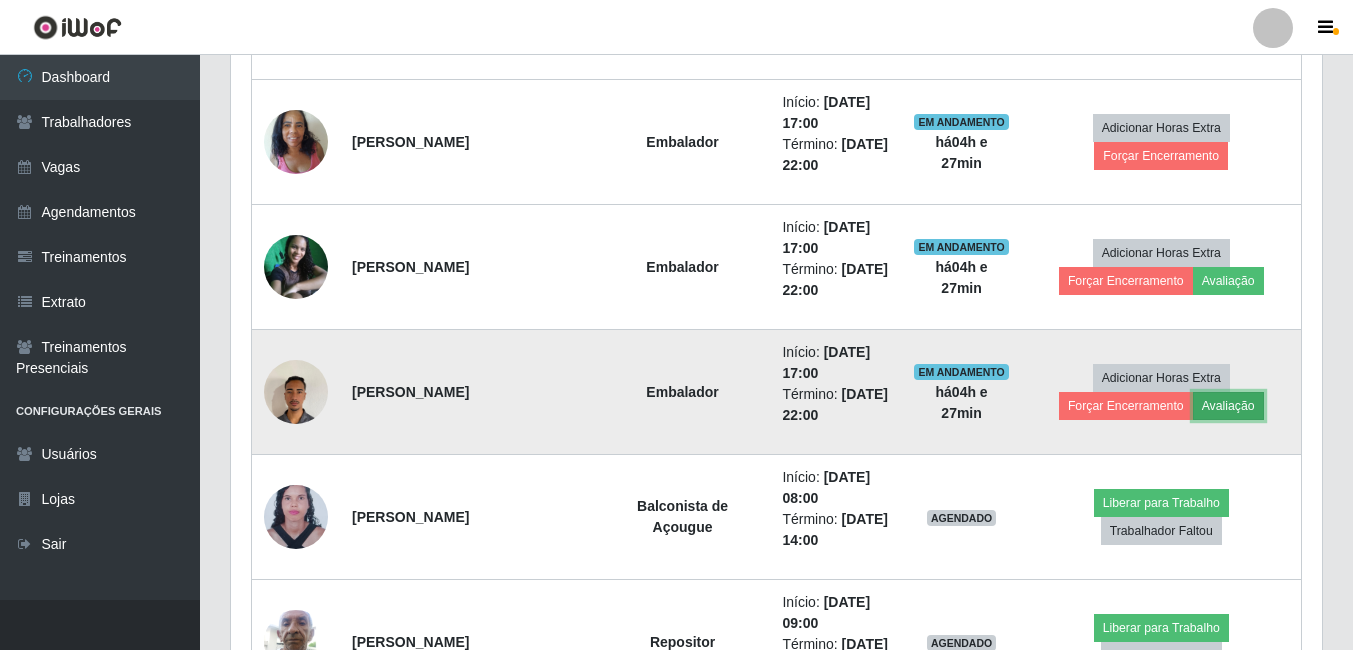 click on "Avaliação" at bounding box center (1228, 406) 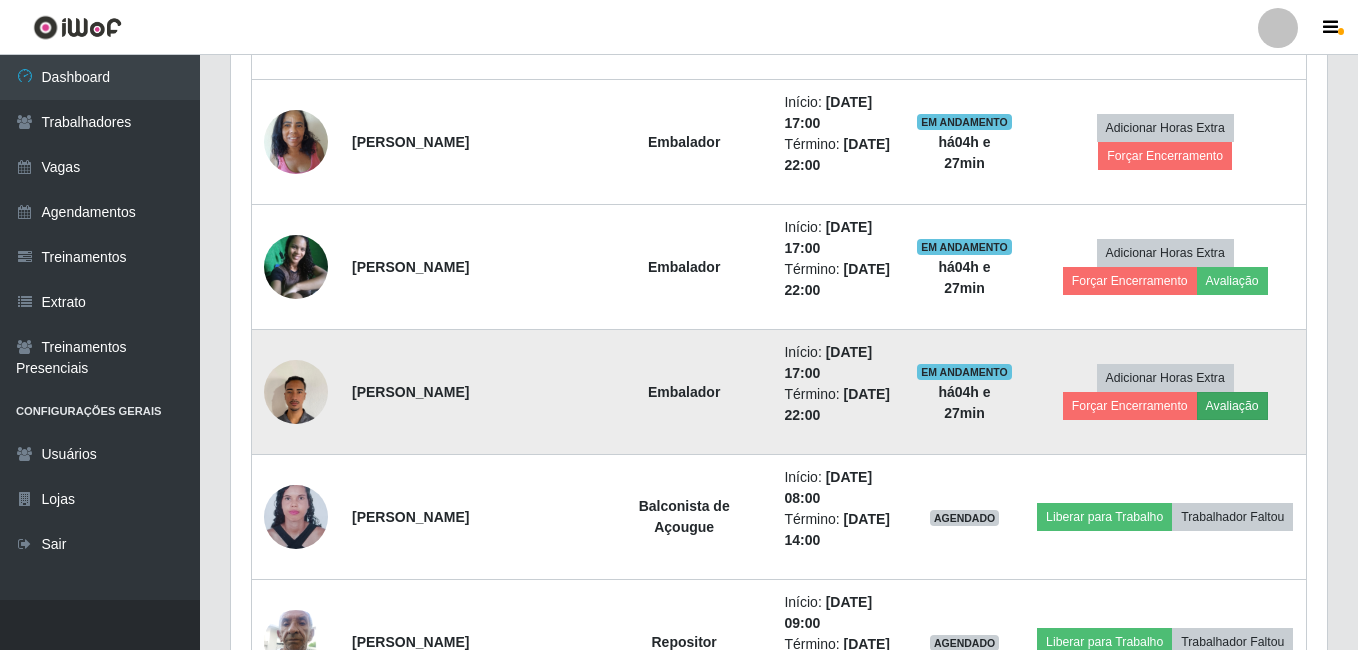 scroll, scrollTop: 999585, scrollLeft: 998919, axis: both 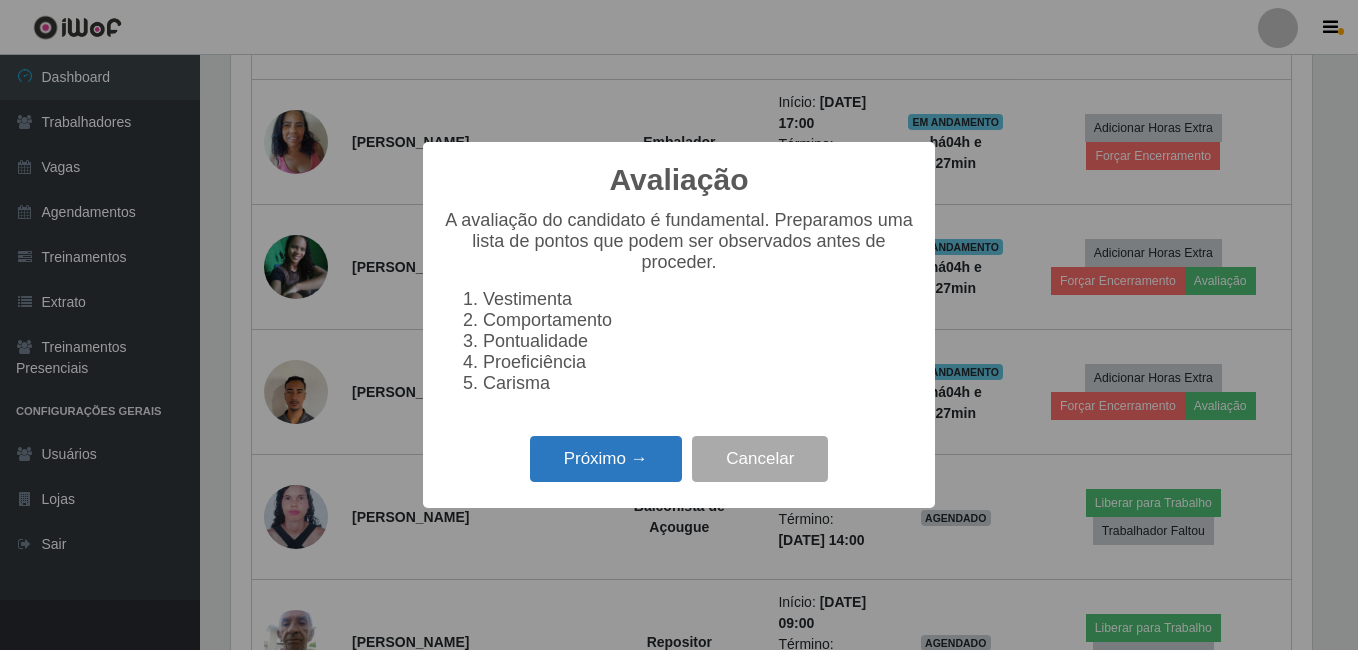click on "Próximo →" at bounding box center (606, 459) 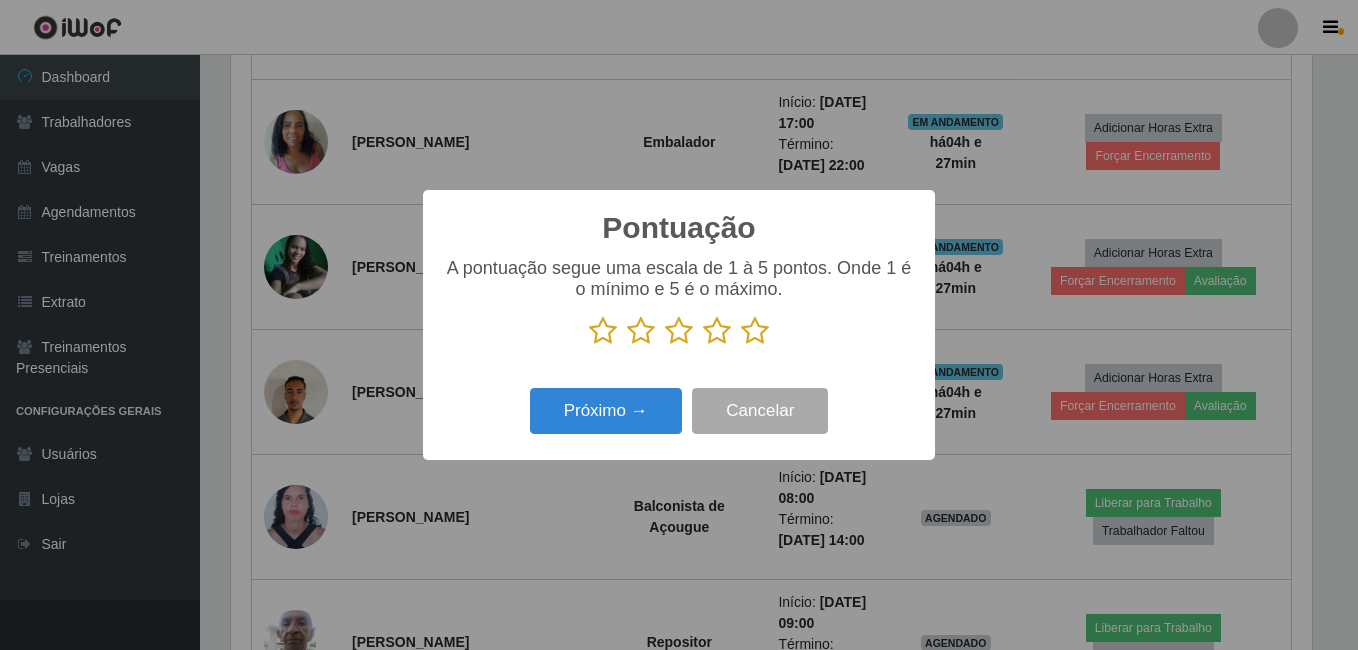 click at bounding box center [755, 331] 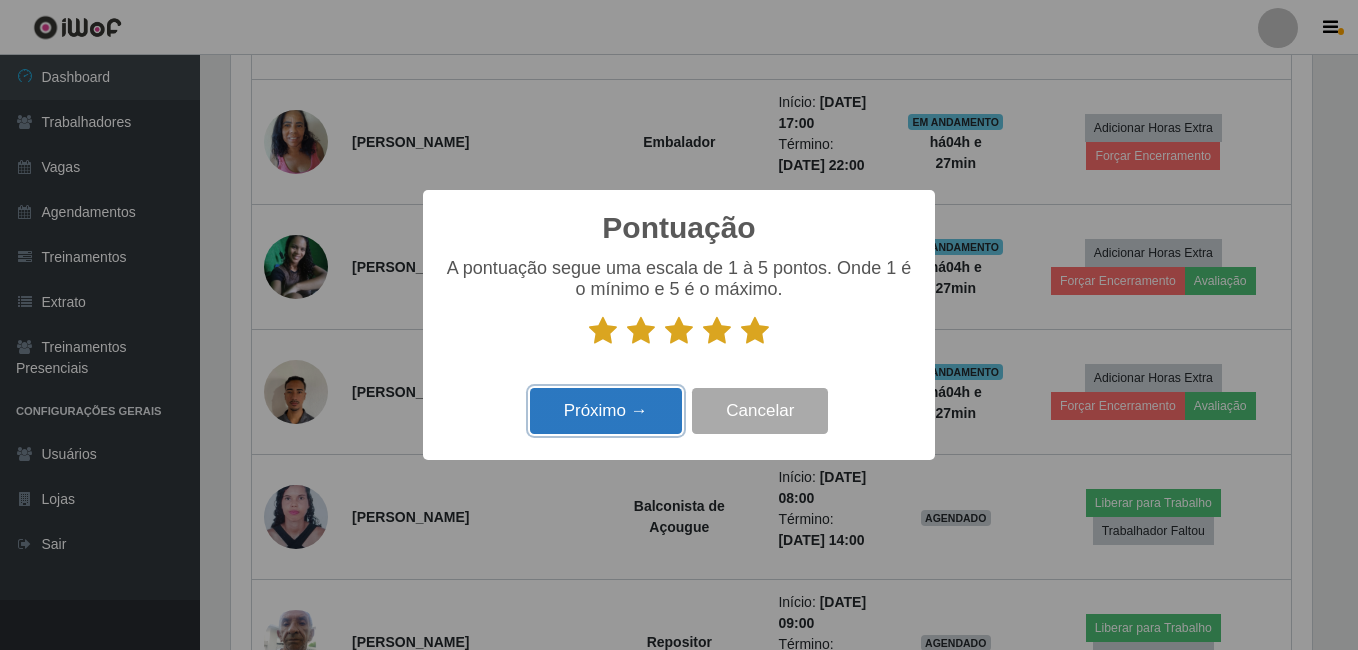 click on "Próximo →" at bounding box center (606, 411) 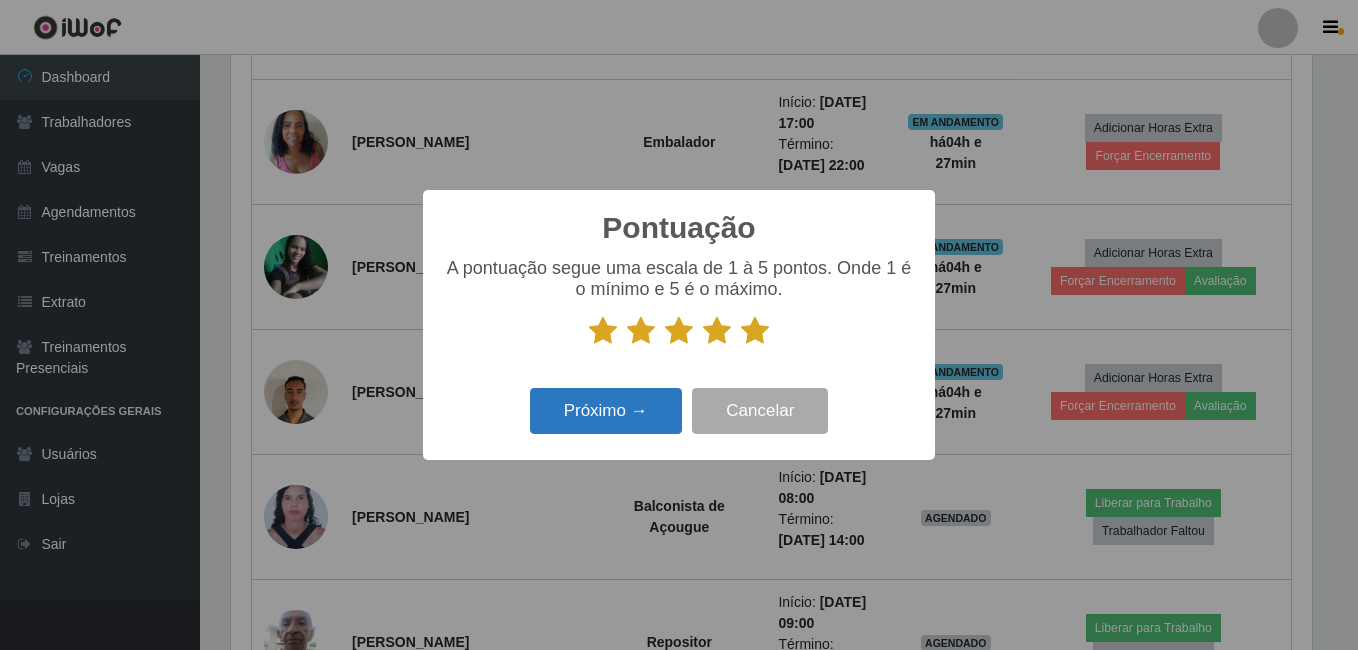scroll, scrollTop: 999585, scrollLeft: 998919, axis: both 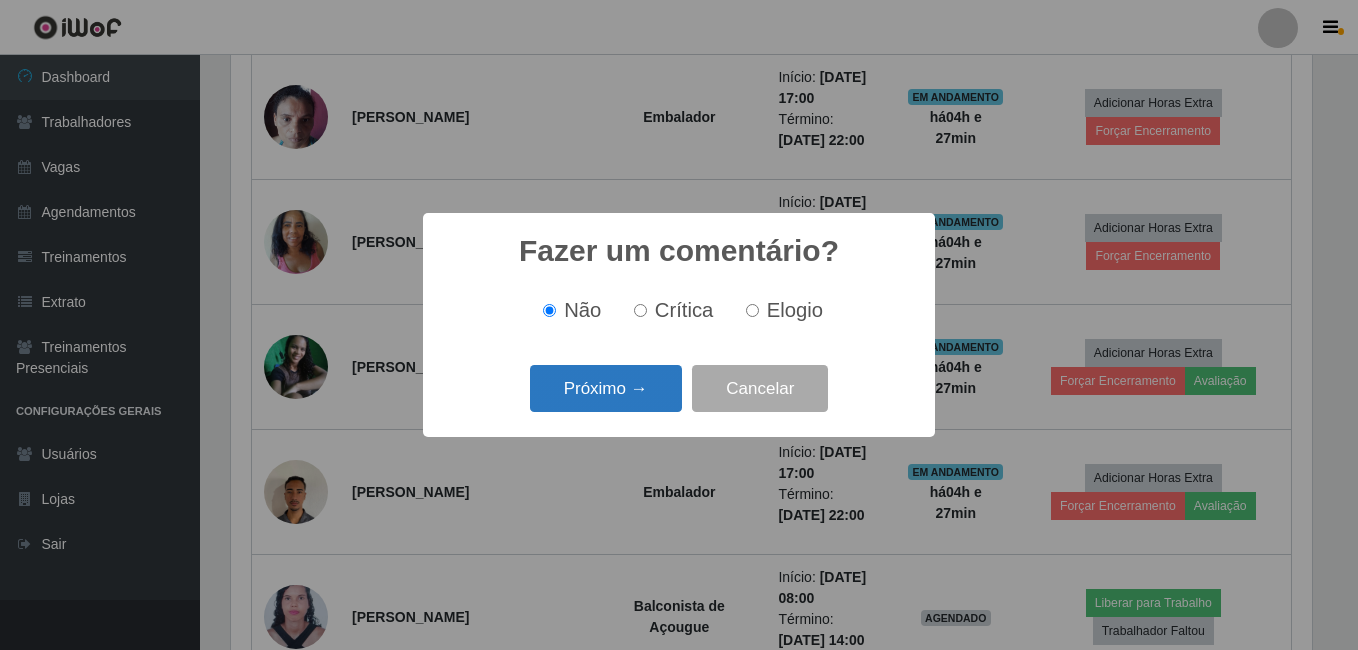 click on "Próximo →" at bounding box center (606, 388) 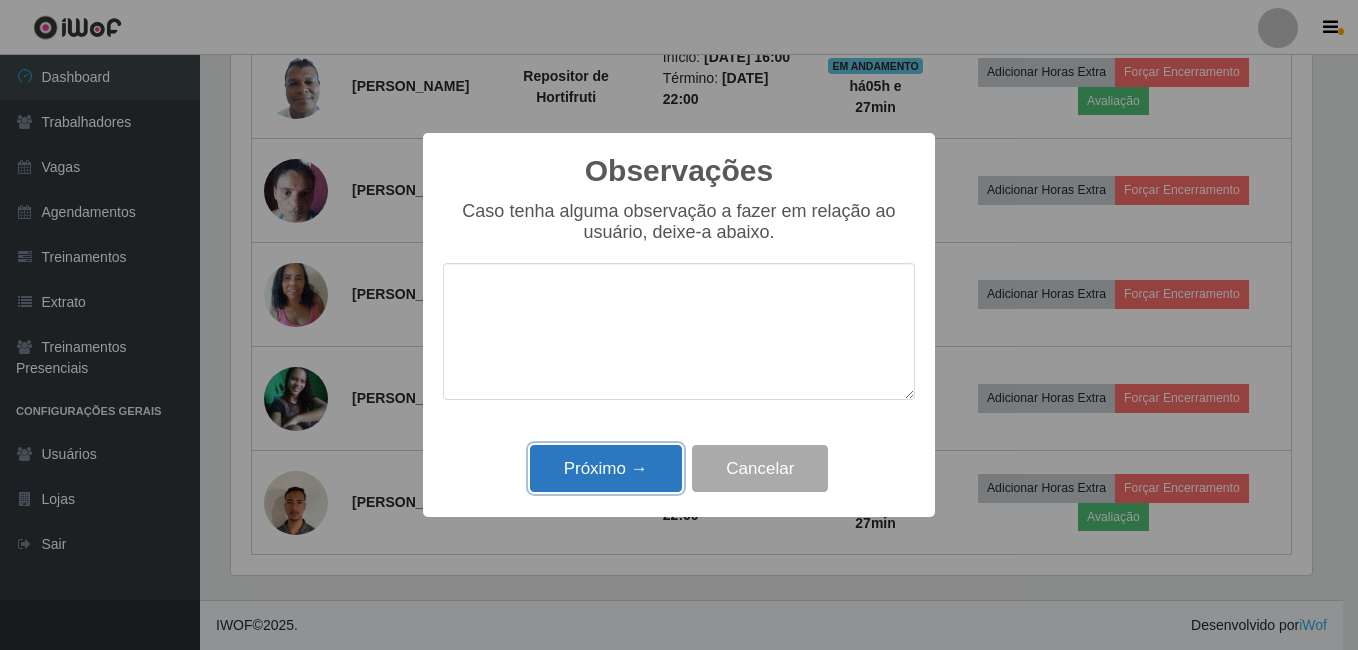 click on "Próximo →" at bounding box center [606, 468] 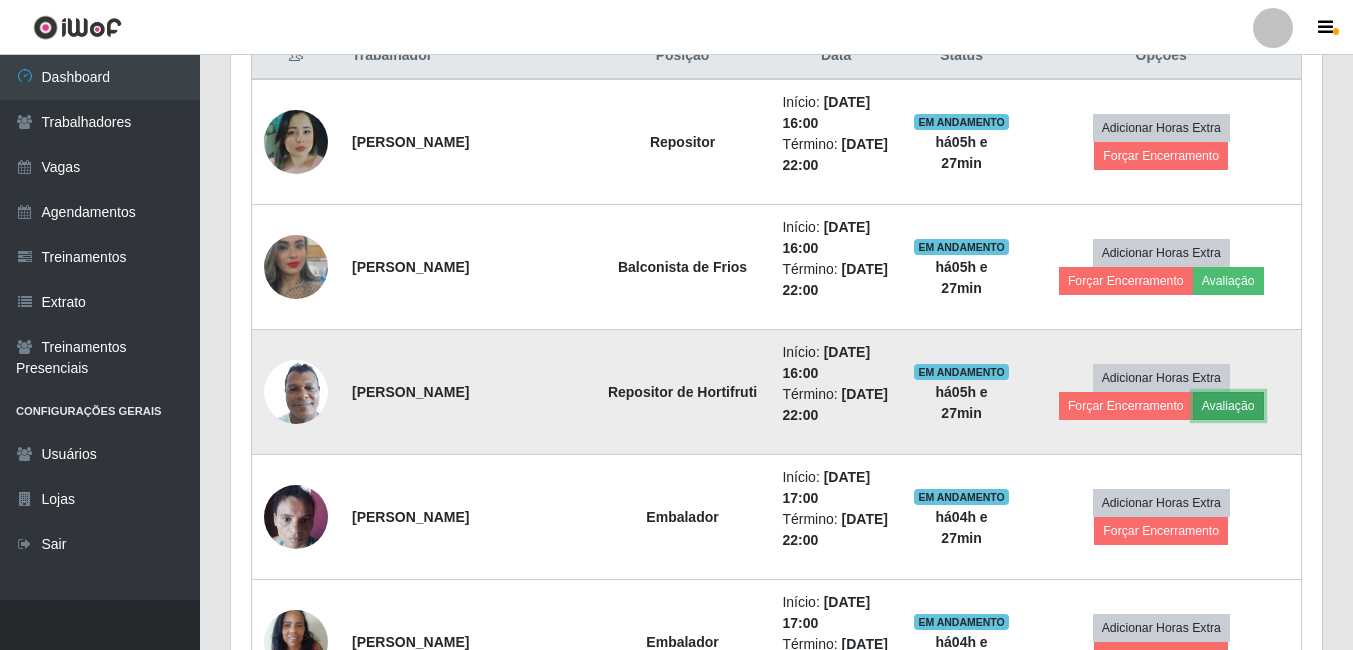 click on "Avaliação" at bounding box center [1228, 406] 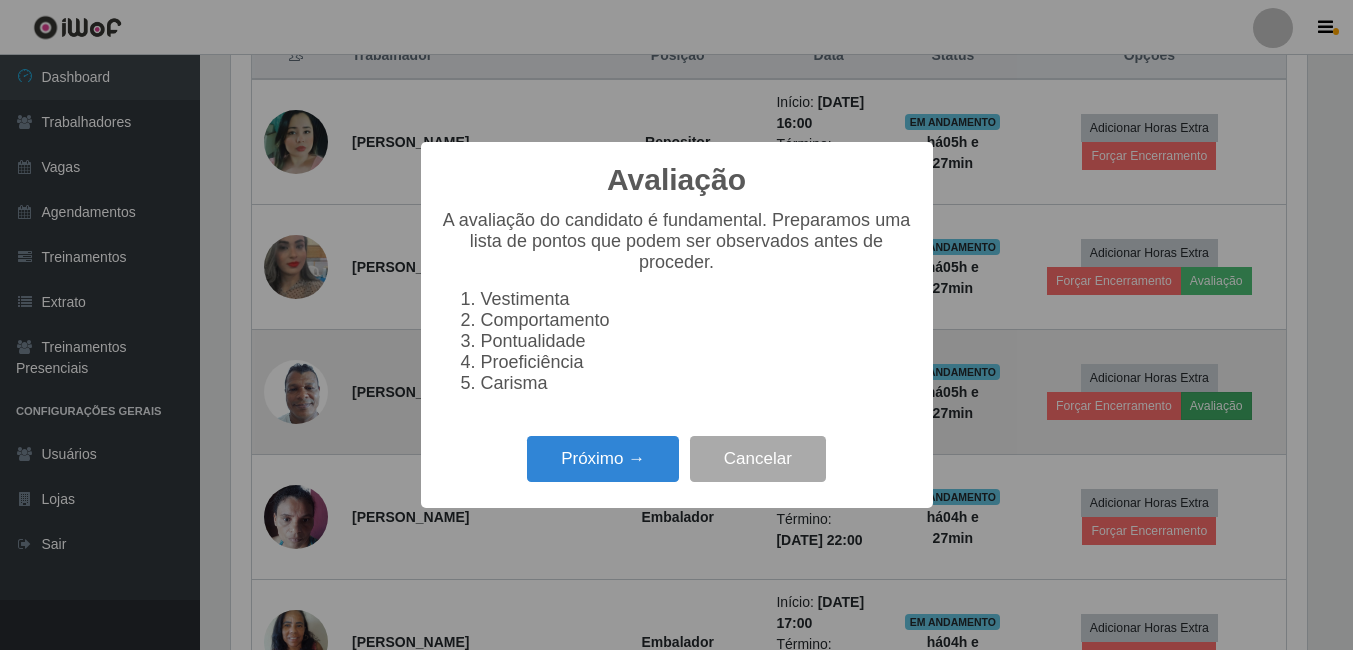 scroll, scrollTop: 999585, scrollLeft: 998919, axis: both 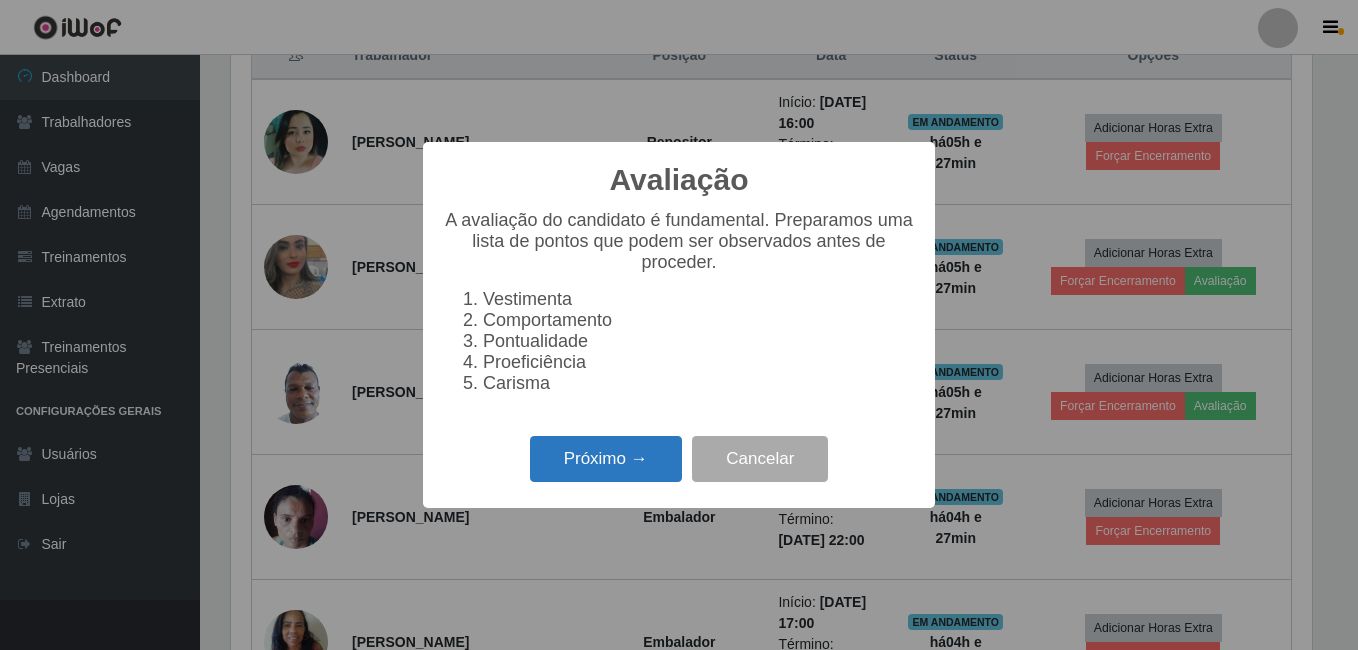 click on "Próximo →" at bounding box center (606, 459) 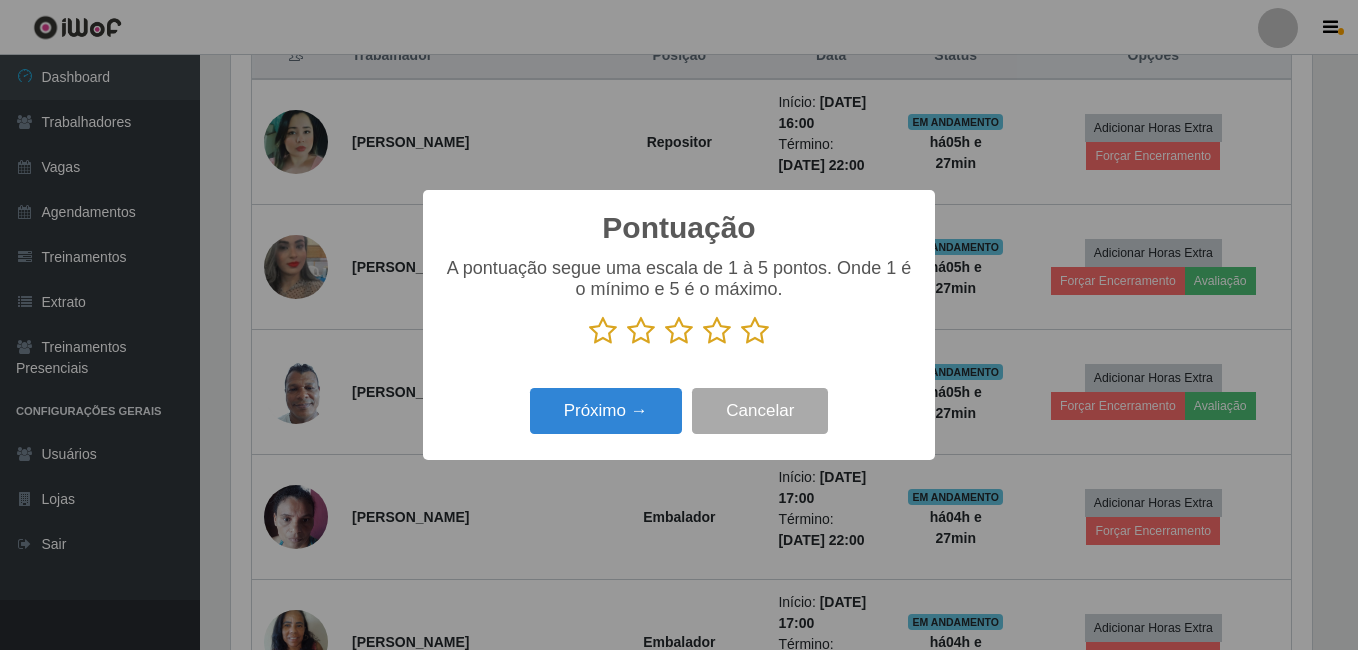 click at bounding box center [755, 331] 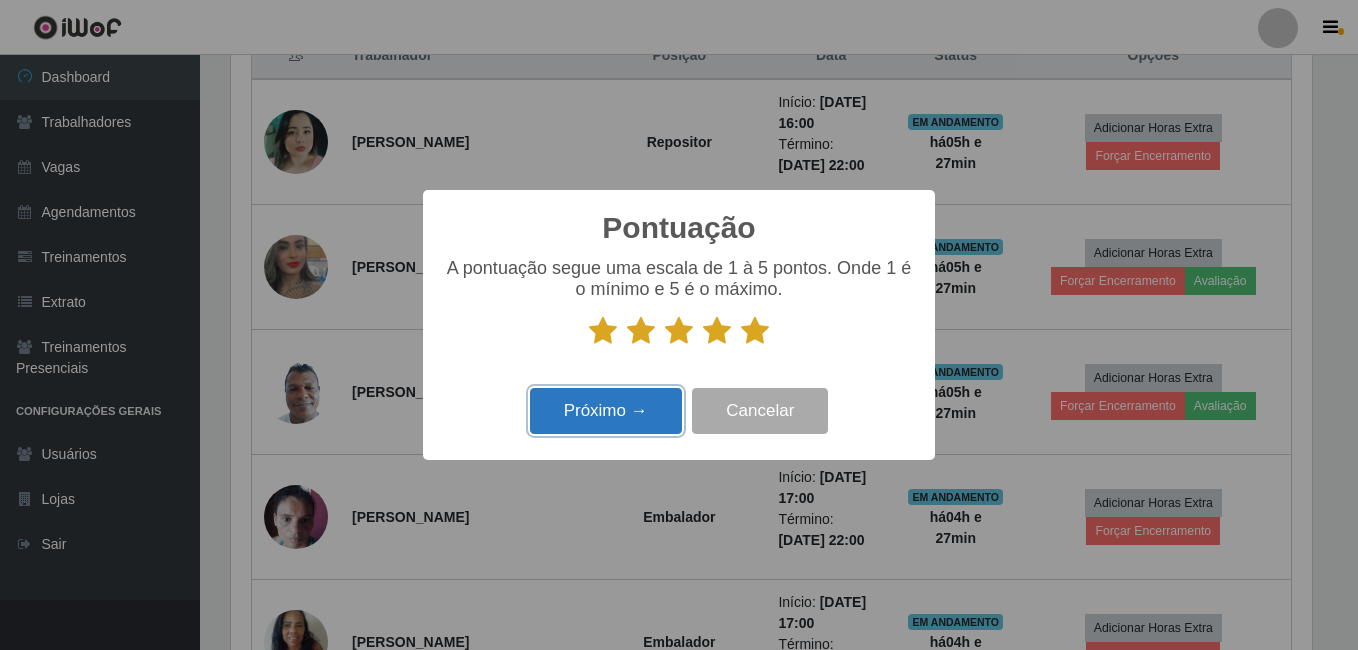 click on "Próximo →" at bounding box center (606, 411) 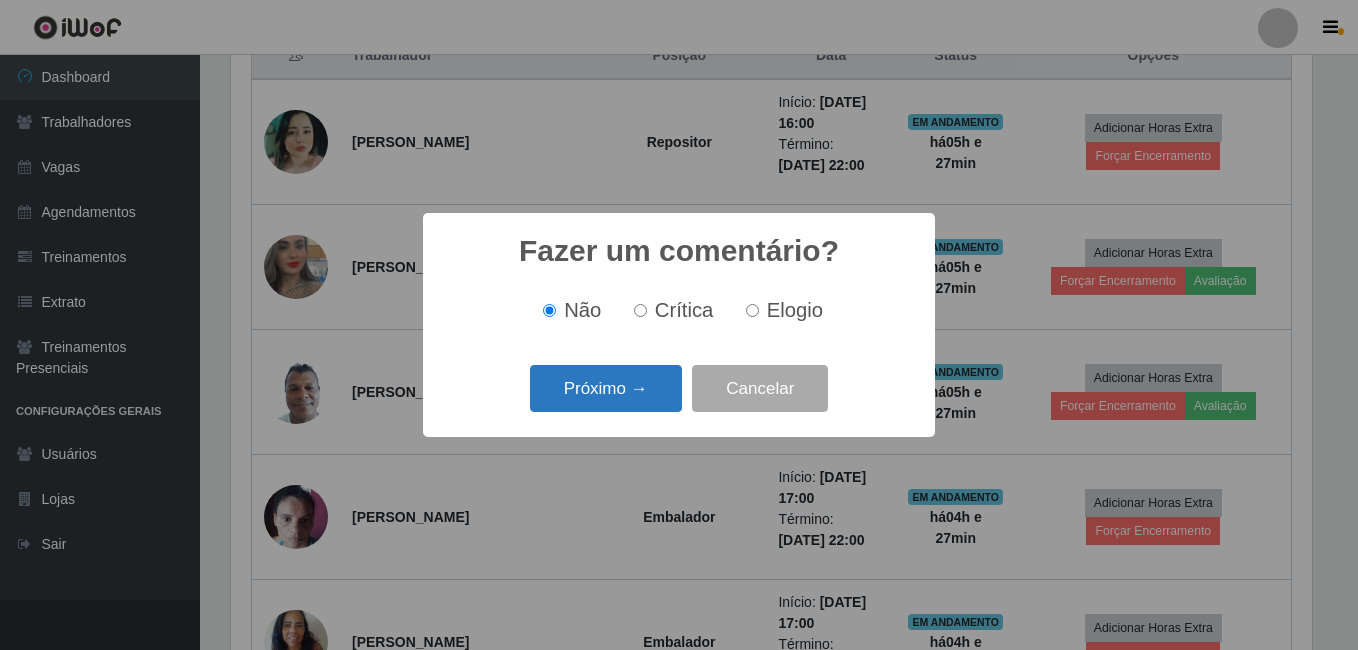 click on "Próximo →" at bounding box center [606, 388] 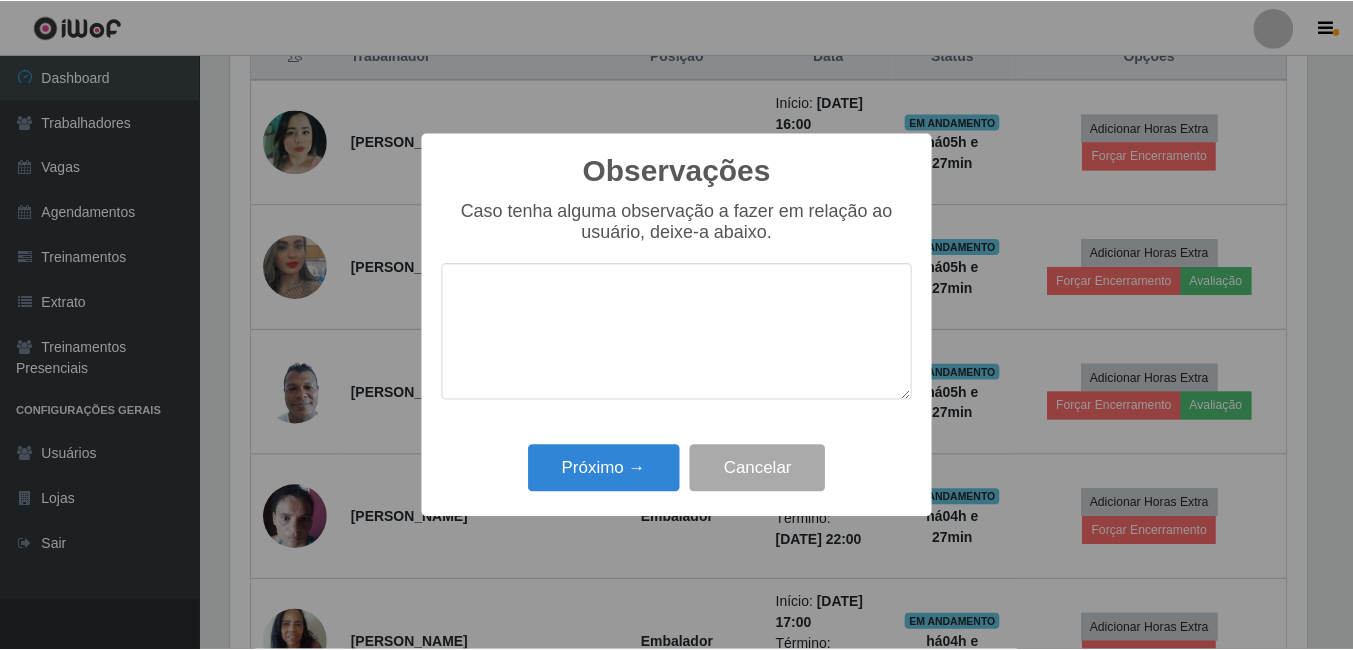 scroll, scrollTop: 999585, scrollLeft: 998919, axis: both 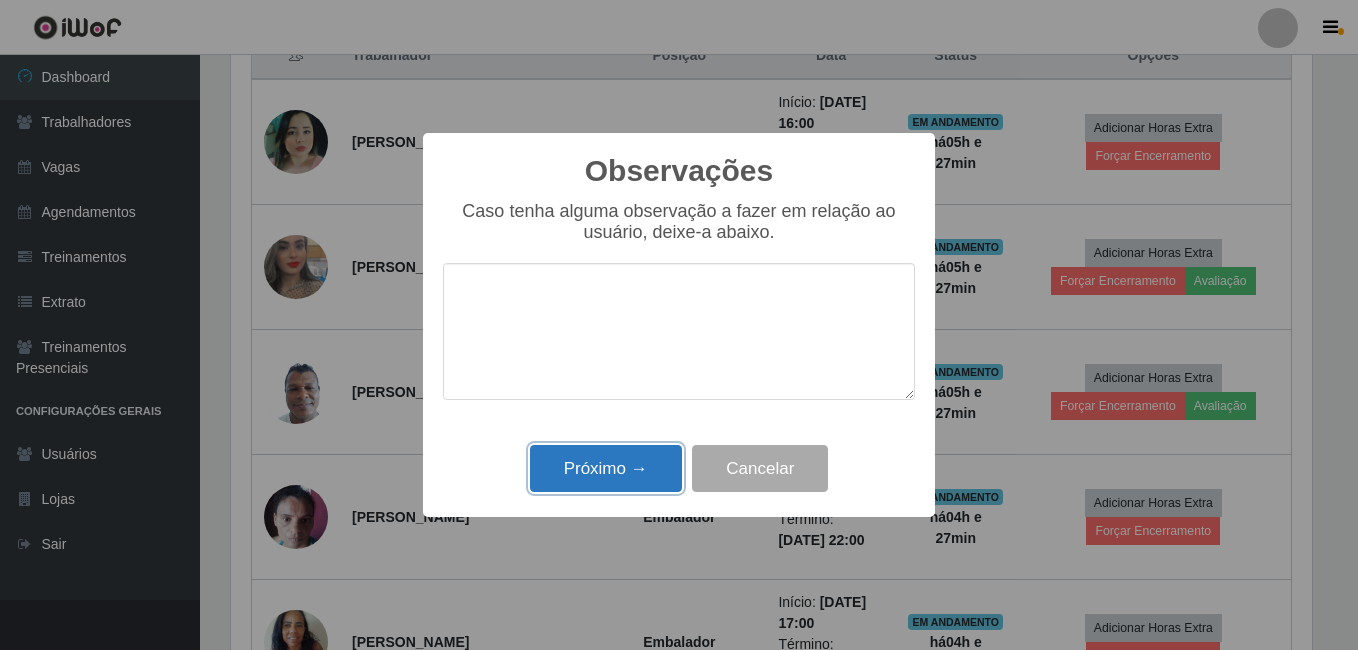 click on "Próximo →" at bounding box center (606, 468) 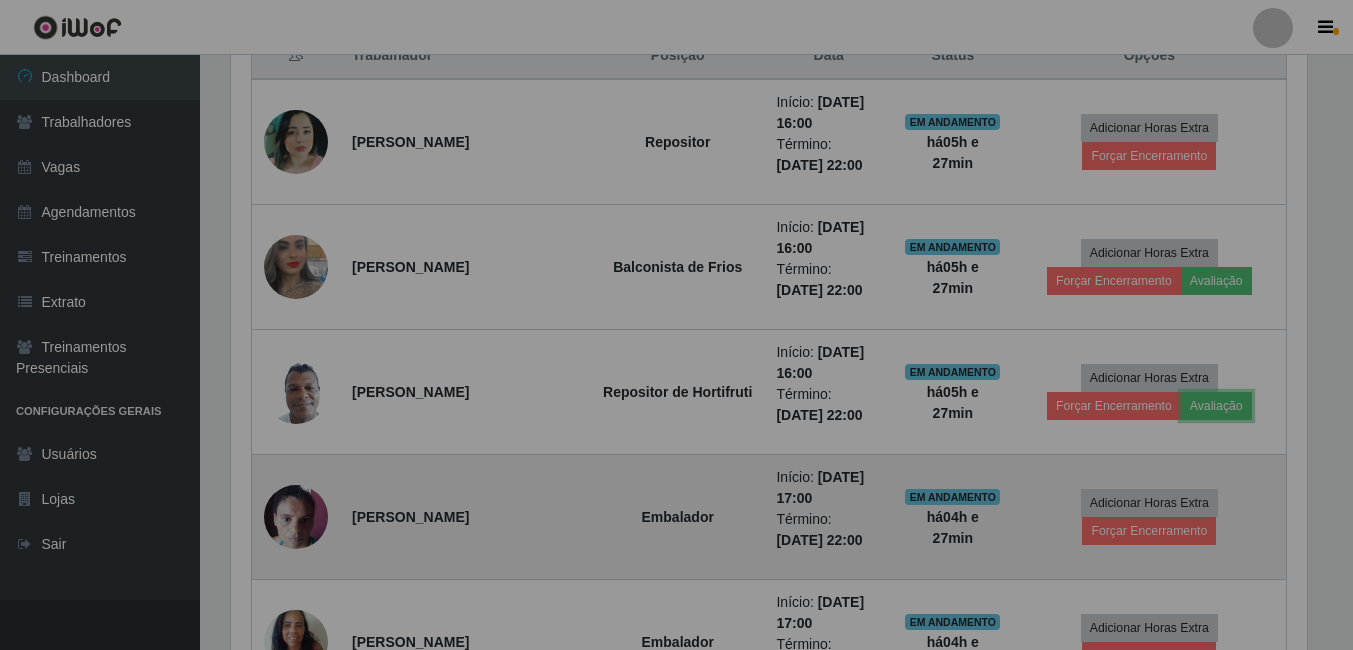 scroll, scrollTop: 999585, scrollLeft: 998909, axis: both 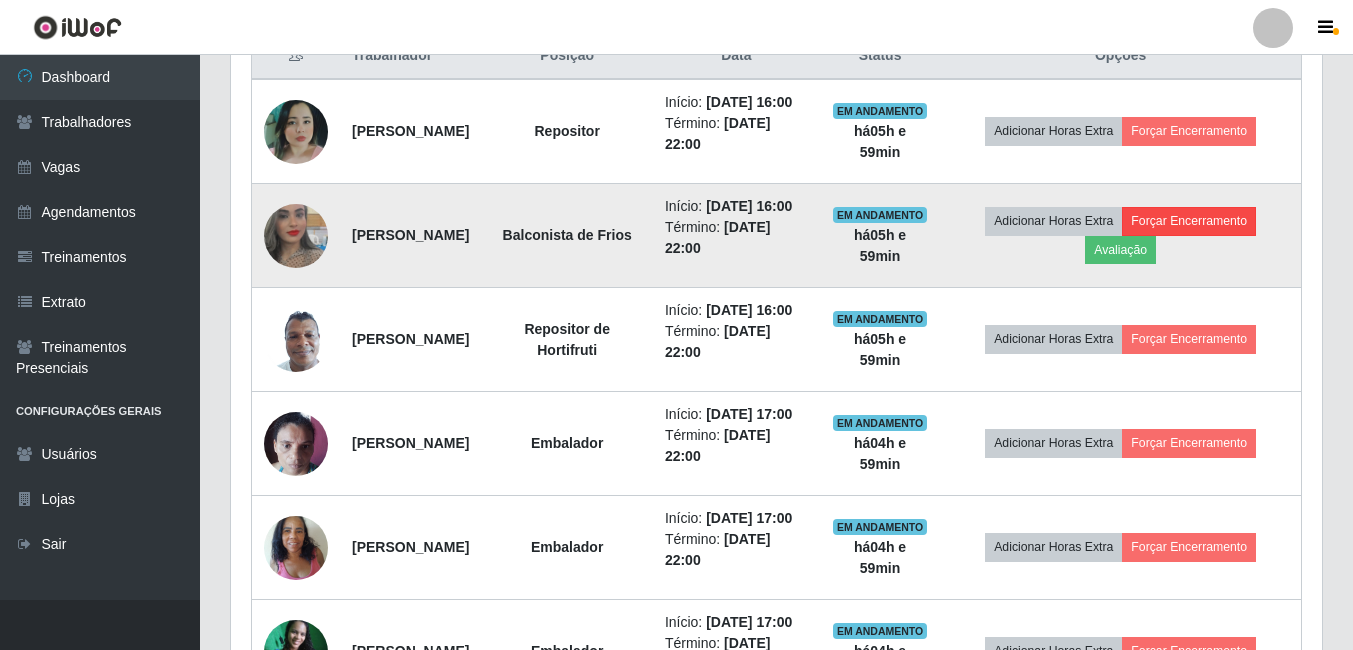 click on "Adicionar Horas Extra Forçar Encerramento Avaliação" at bounding box center (1120, 236) 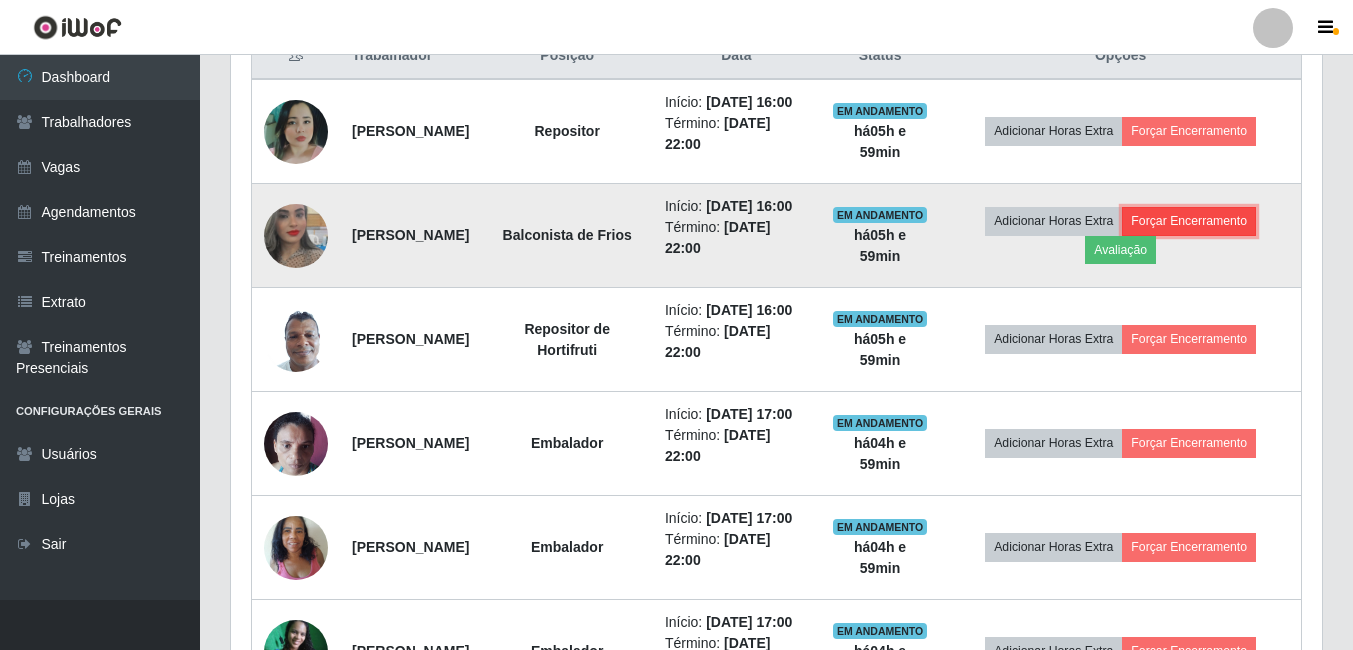 click on "Forçar Encerramento" at bounding box center [1189, 221] 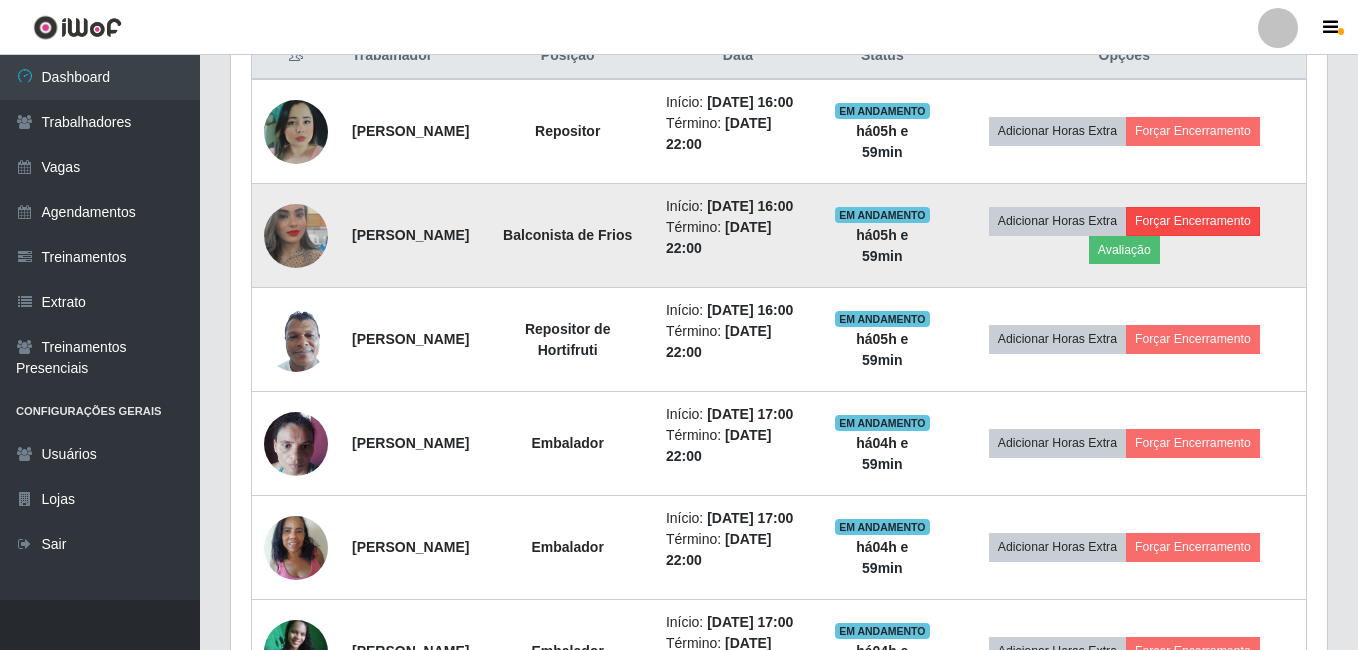scroll, scrollTop: 999585, scrollLeft: 998919, axis: both 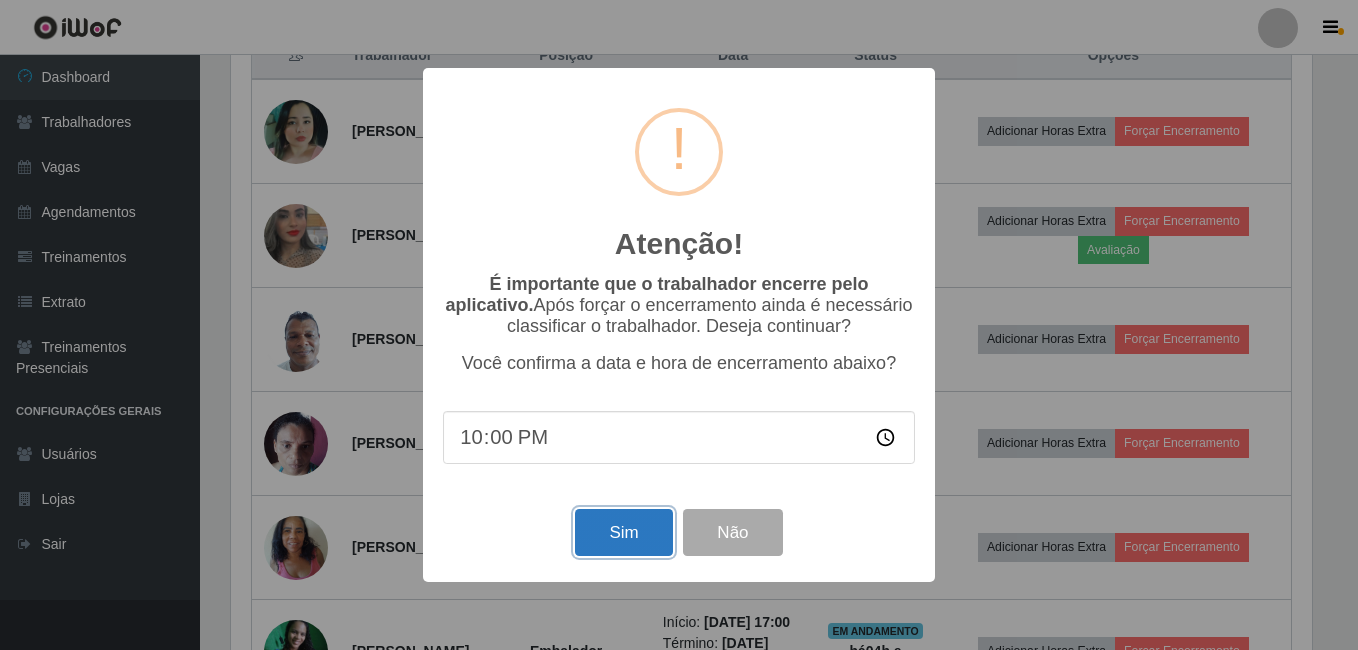 click on "Sim" at bounding box center [623, 532] 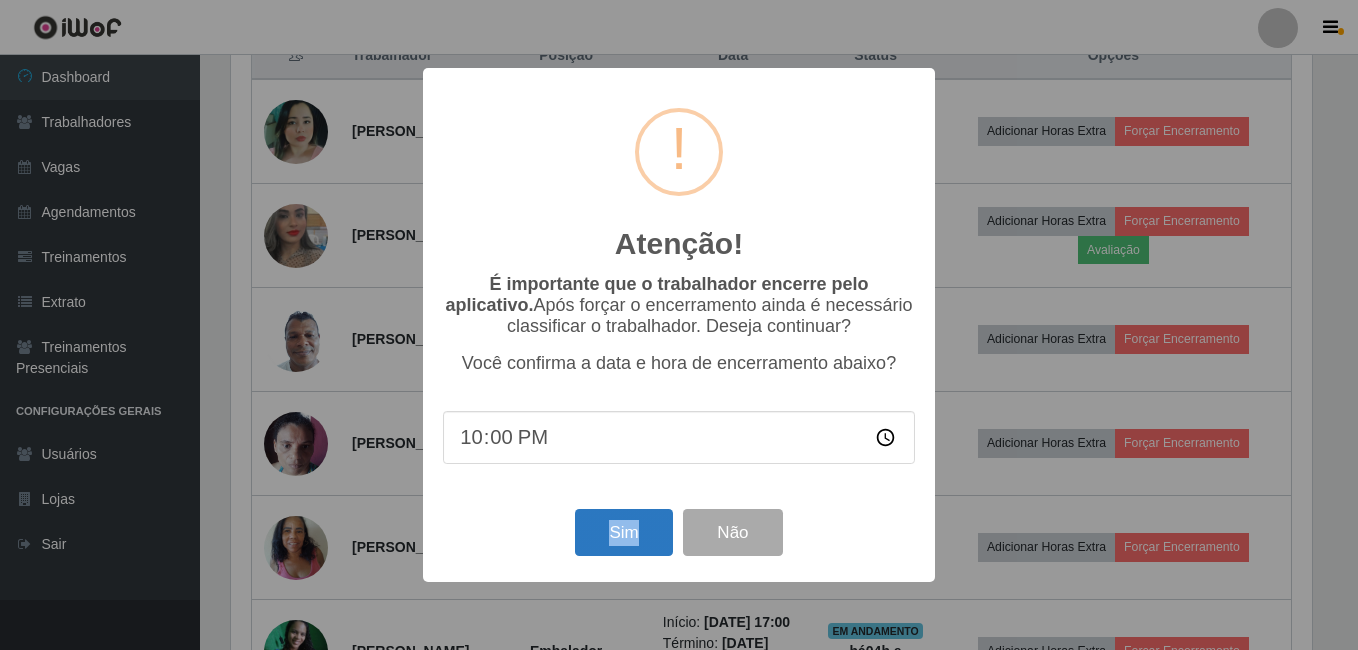 click on "Atenção! × É importante que o trabalhador encerre pelo aplicativo.
Após forçar o encerramento ainda é necessário classificar o trabalhador.
Deseja continuar?
Você confirma a data e hora de encerramento abaixo?
22:00
Sim Não" at bounding box center [679, 325] 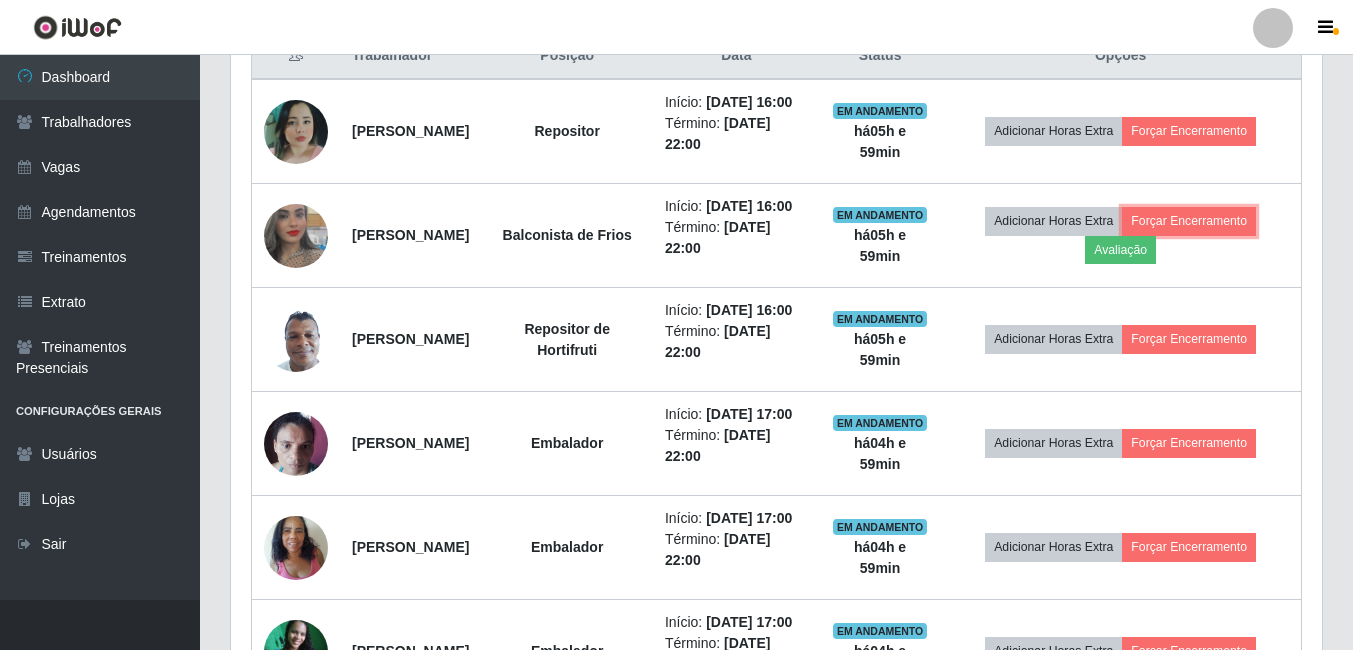 scroll, scrollTop: 999585, scrollLeft: 998909, axis: both 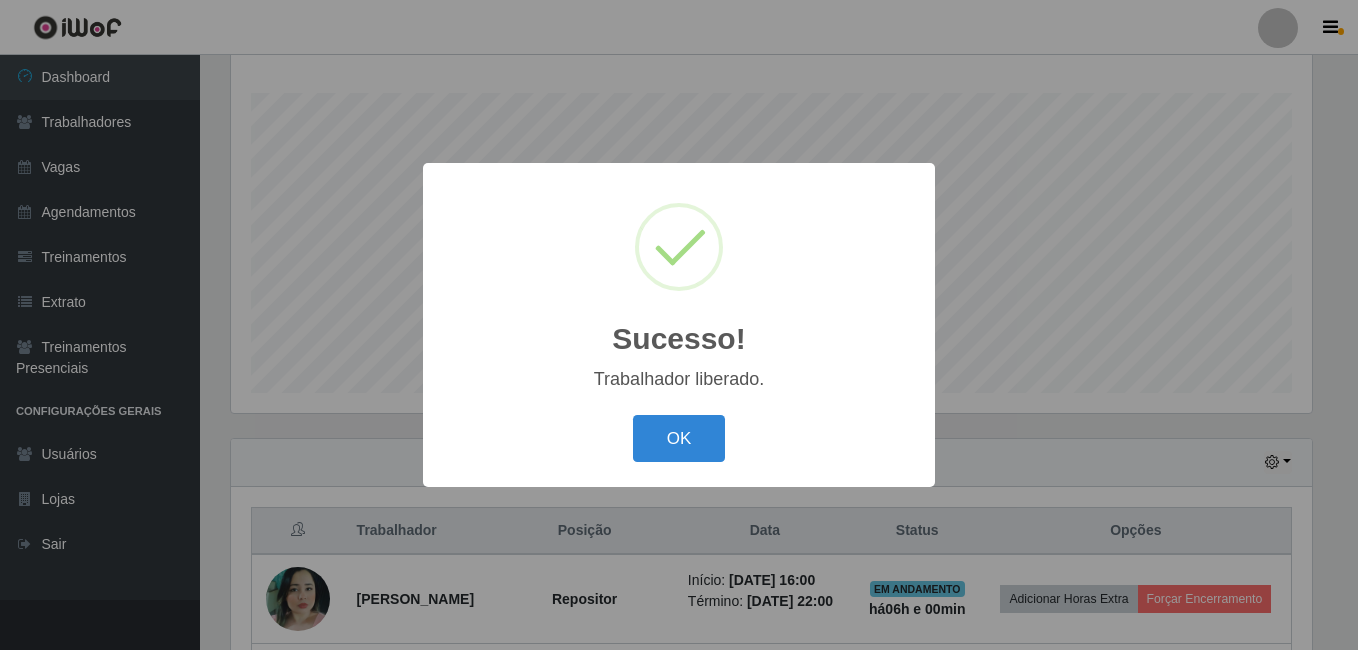 drag, startPoint x: 623, startPoint y: 527, endPoint x: 587, endPoint y: 430, distance: 103.46497 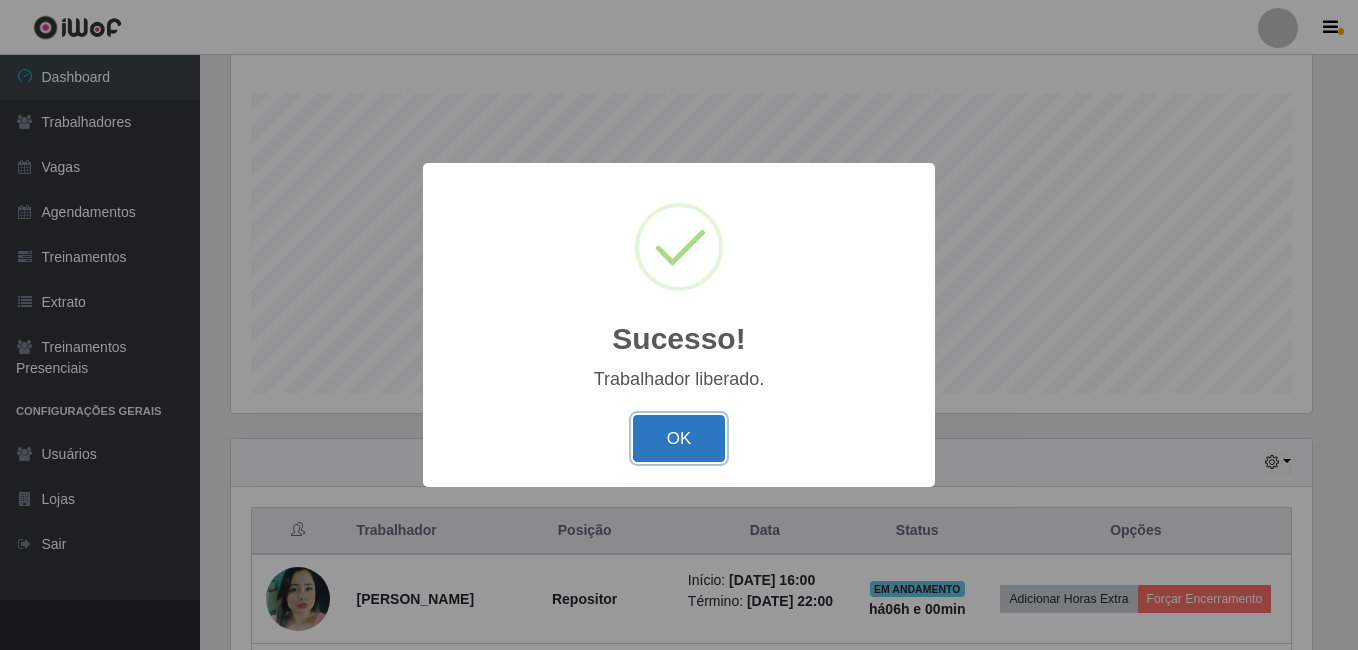 click on "OK" at bounding box center [679, 438] 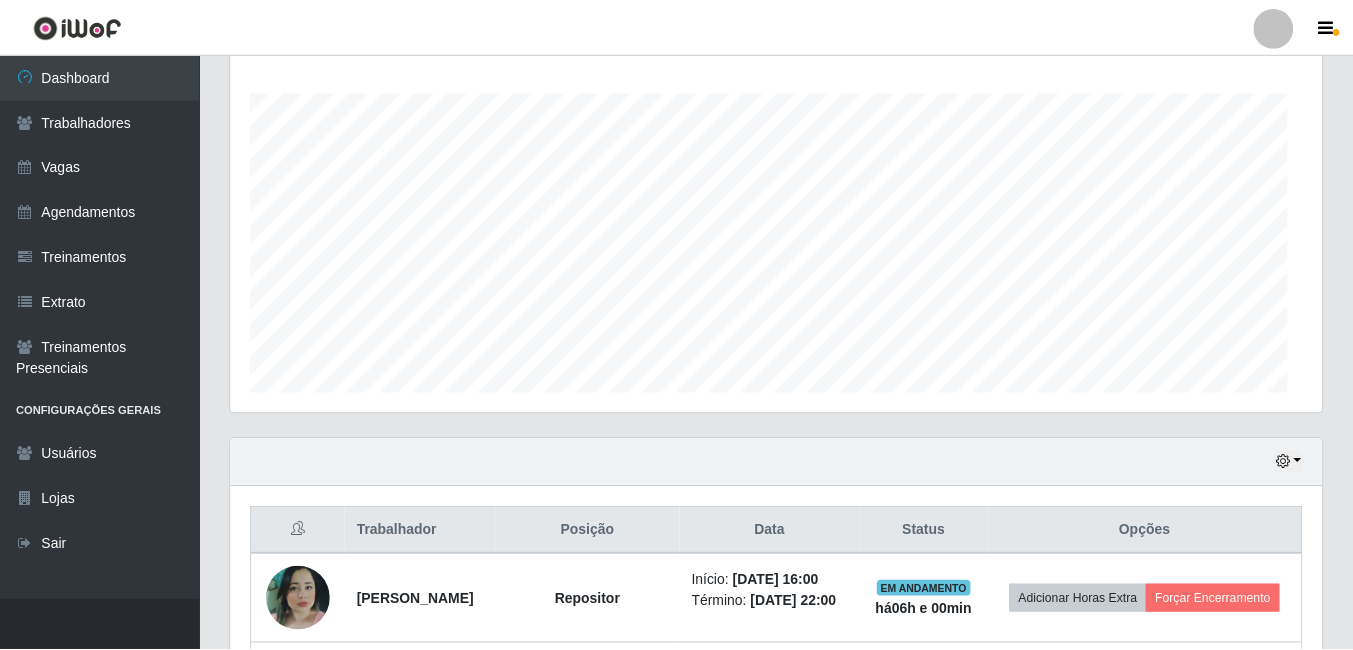 scroll, scrollTop: 999585, scrollLeft: 998909, axis: both 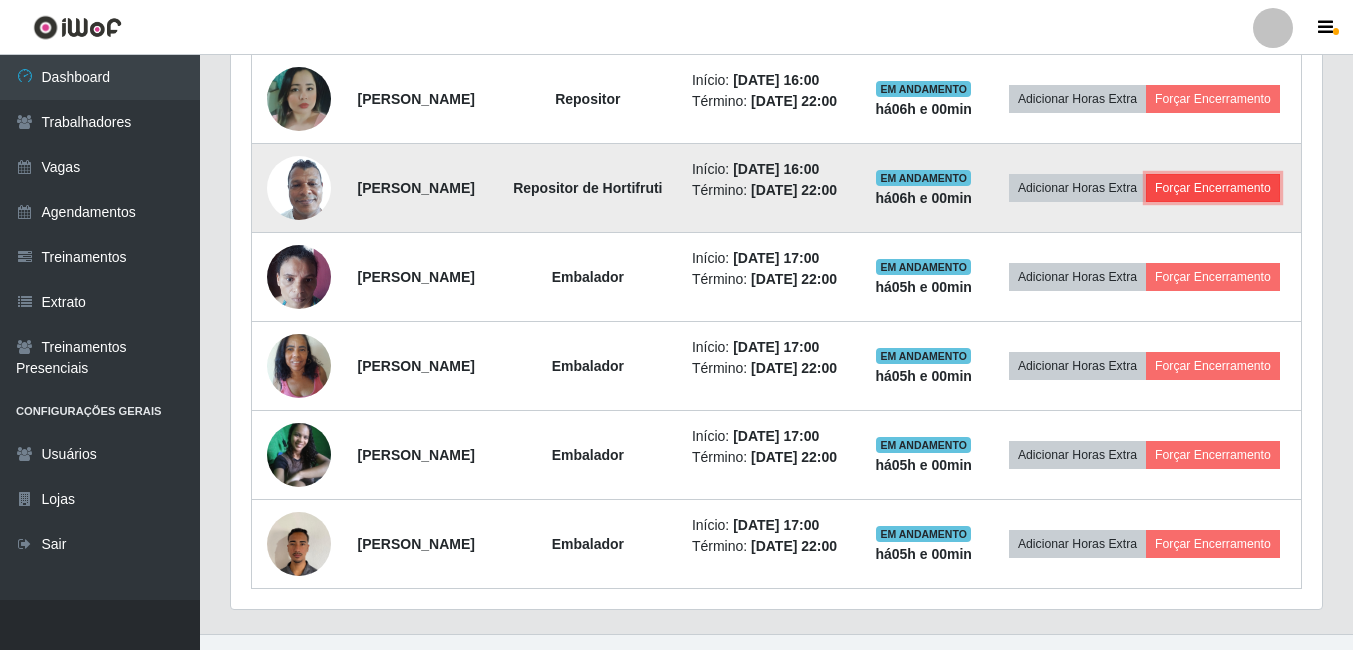 click on "Forçar Encerramento" at bounding box center (1213, 188) 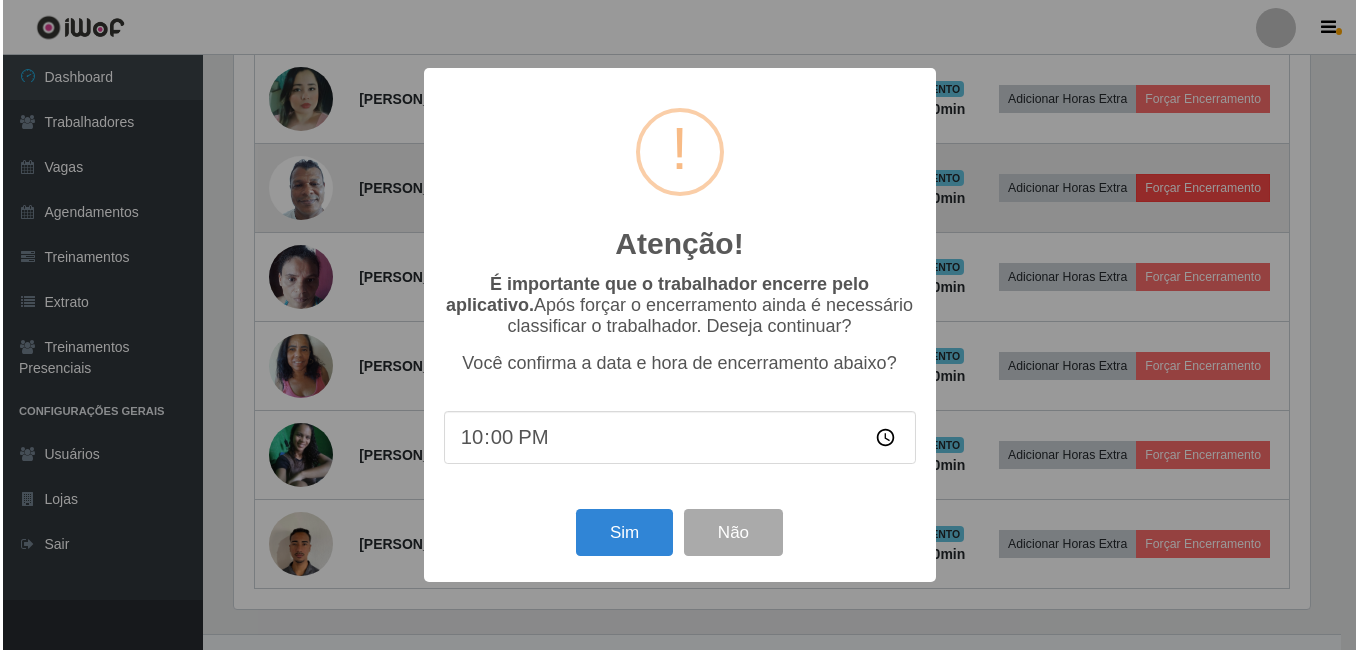 scroll, scrollTop: 999585, scrollLeft: 998919, axis: both 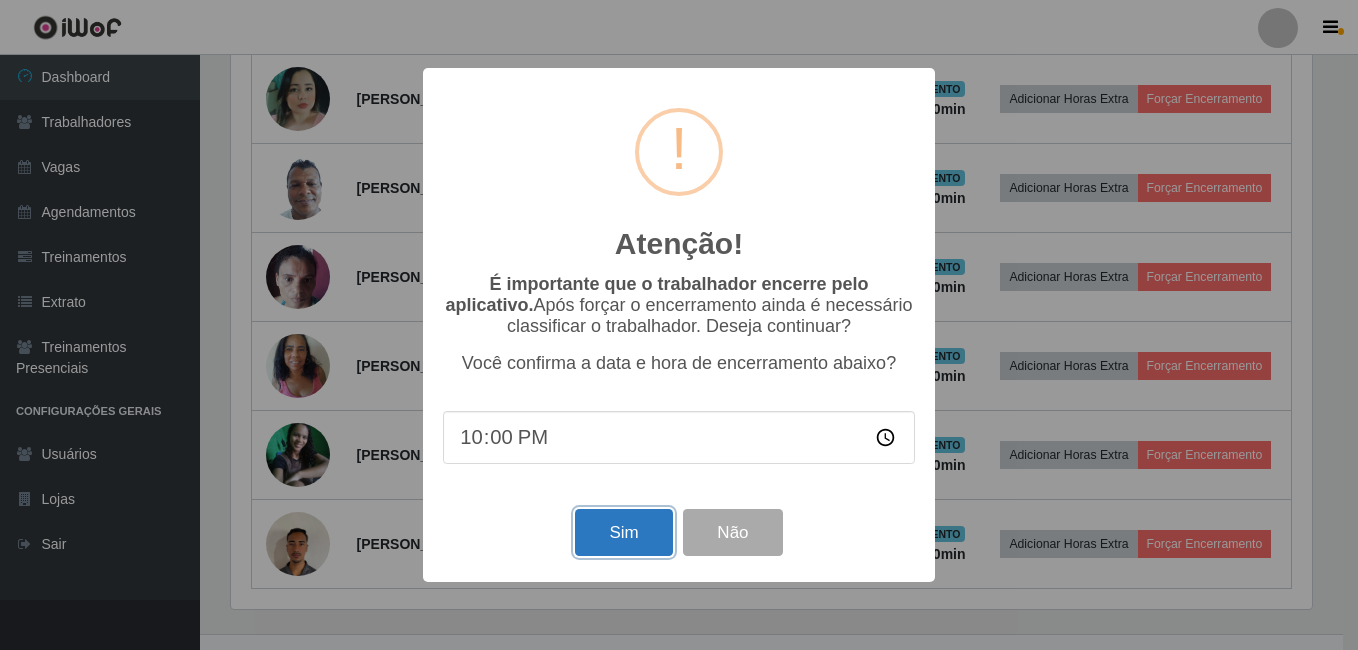 click on "Sim" at bounding box center [623, 532] 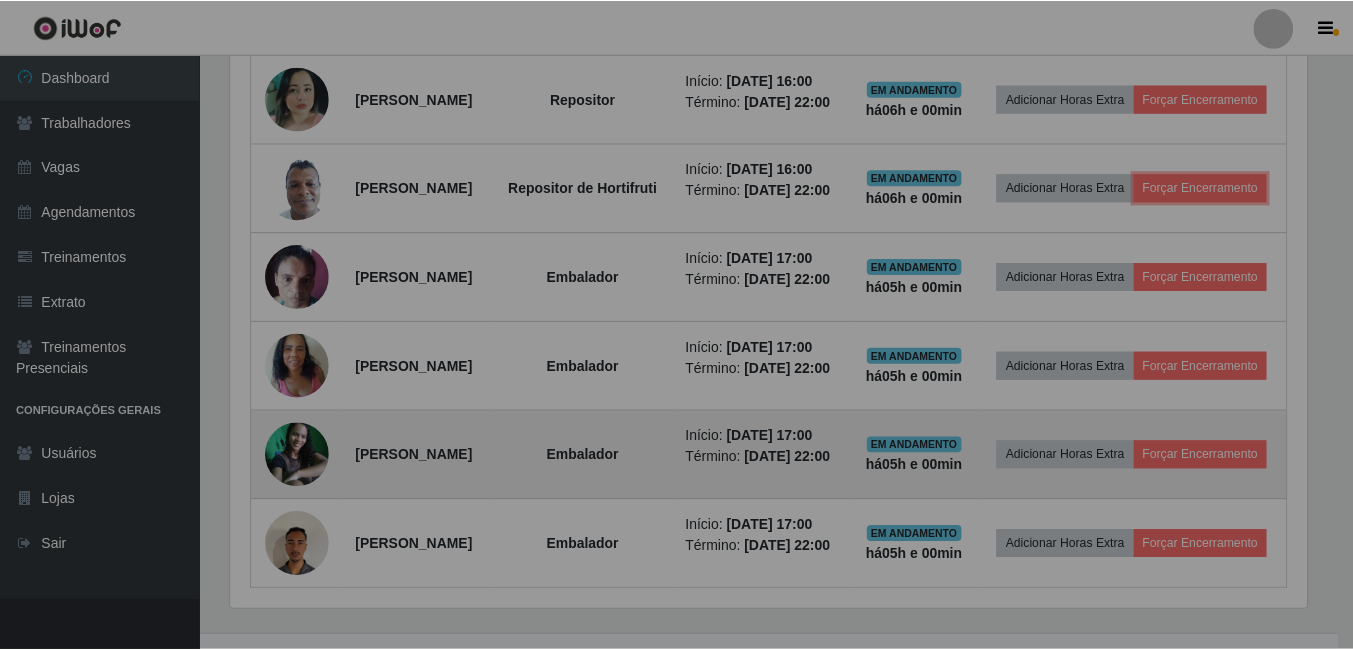 scroll, scrollTop: 999585, scrollLeft: 998909, axis: both 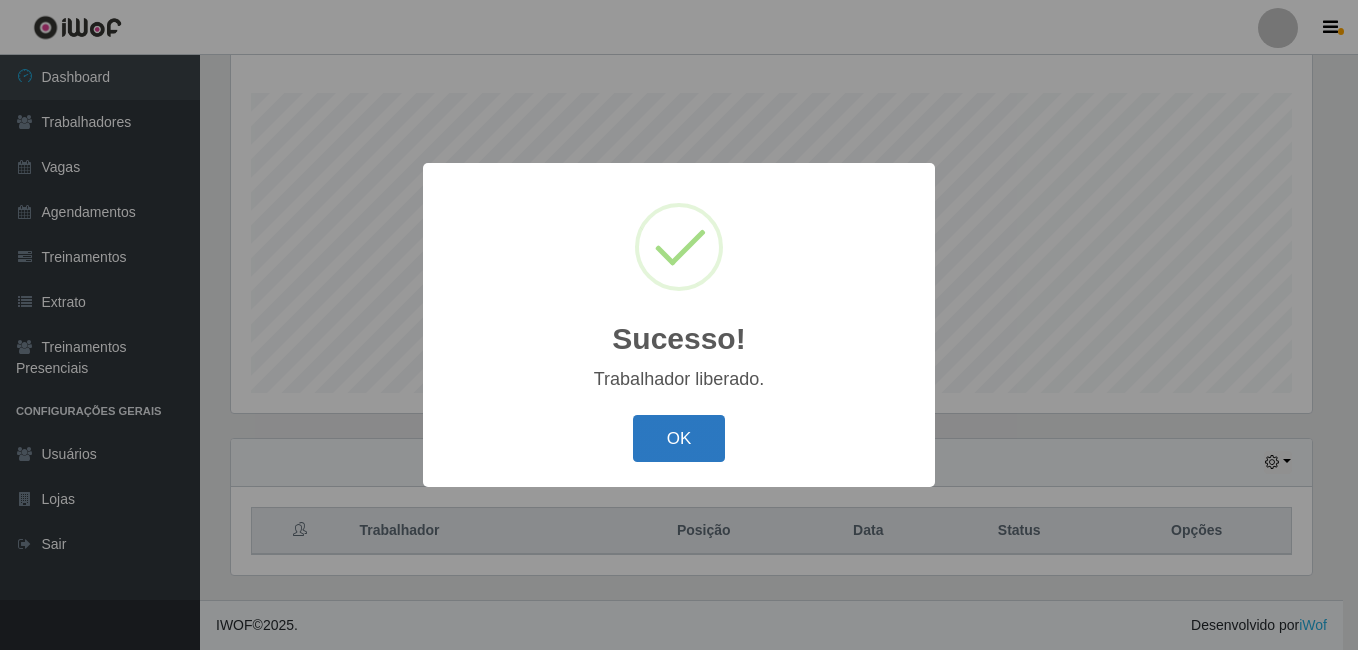 click on "OK" at bounding box center (679, 438) 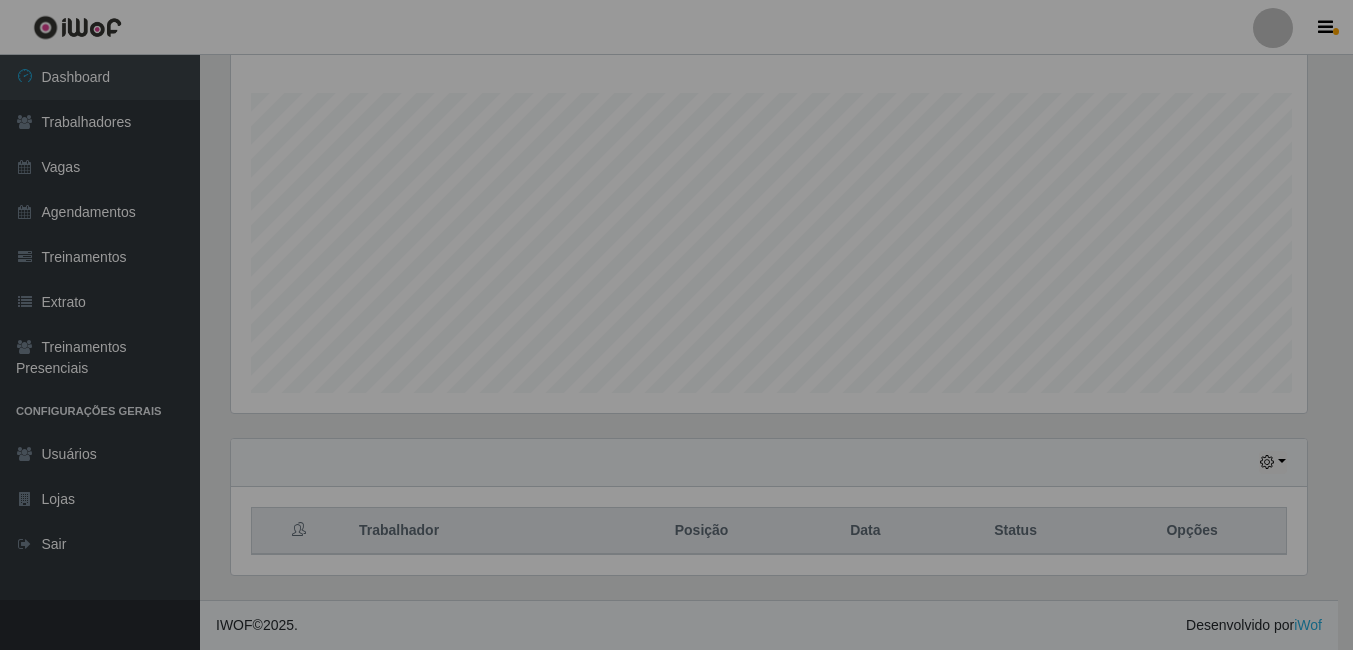 scroll, scrollTop: 999585, scrollLeft: 998909, axis: both 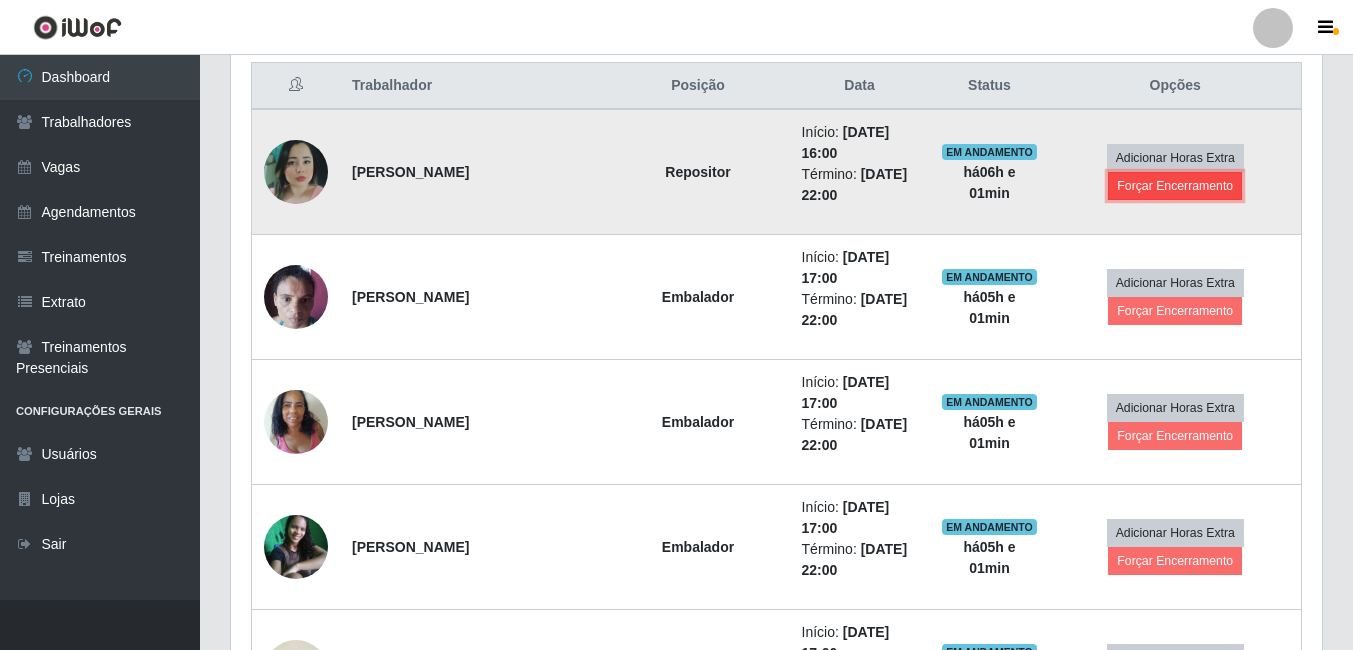 click on "Forçar Encerramento" at bounding box center (1175, 186) 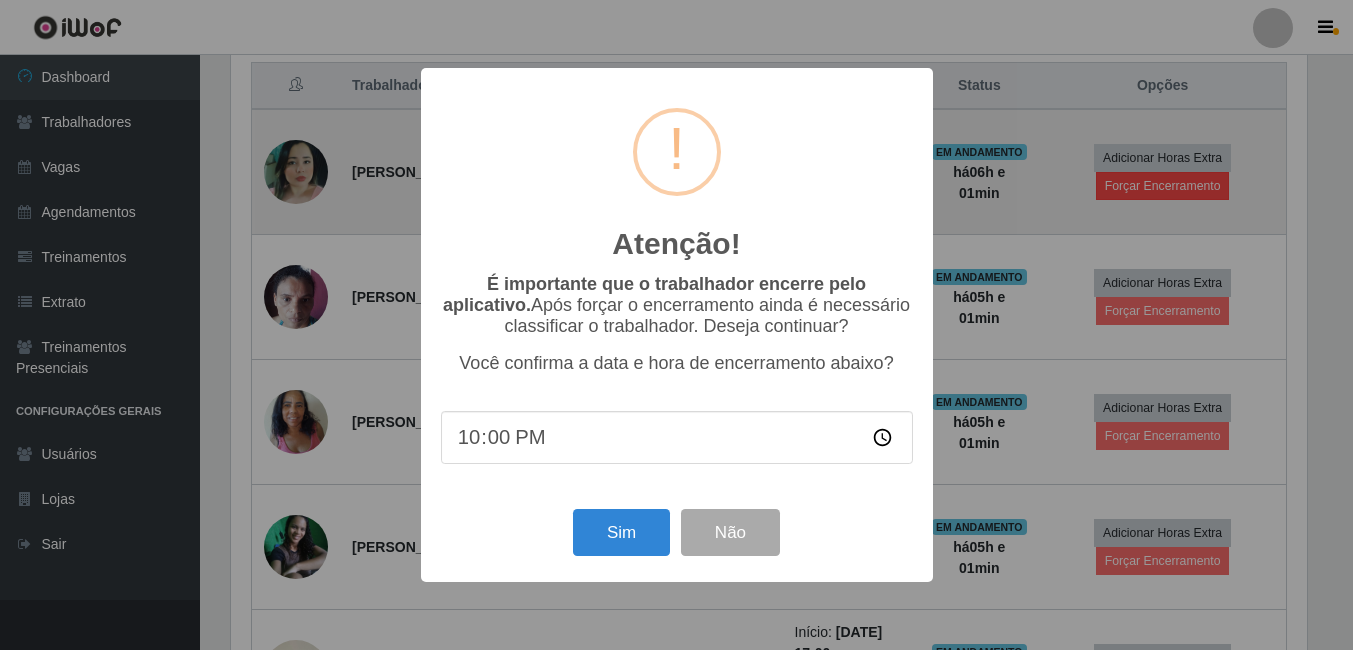 scroll, scrollTop: 999585, scrollLeft: 998919, axis: both 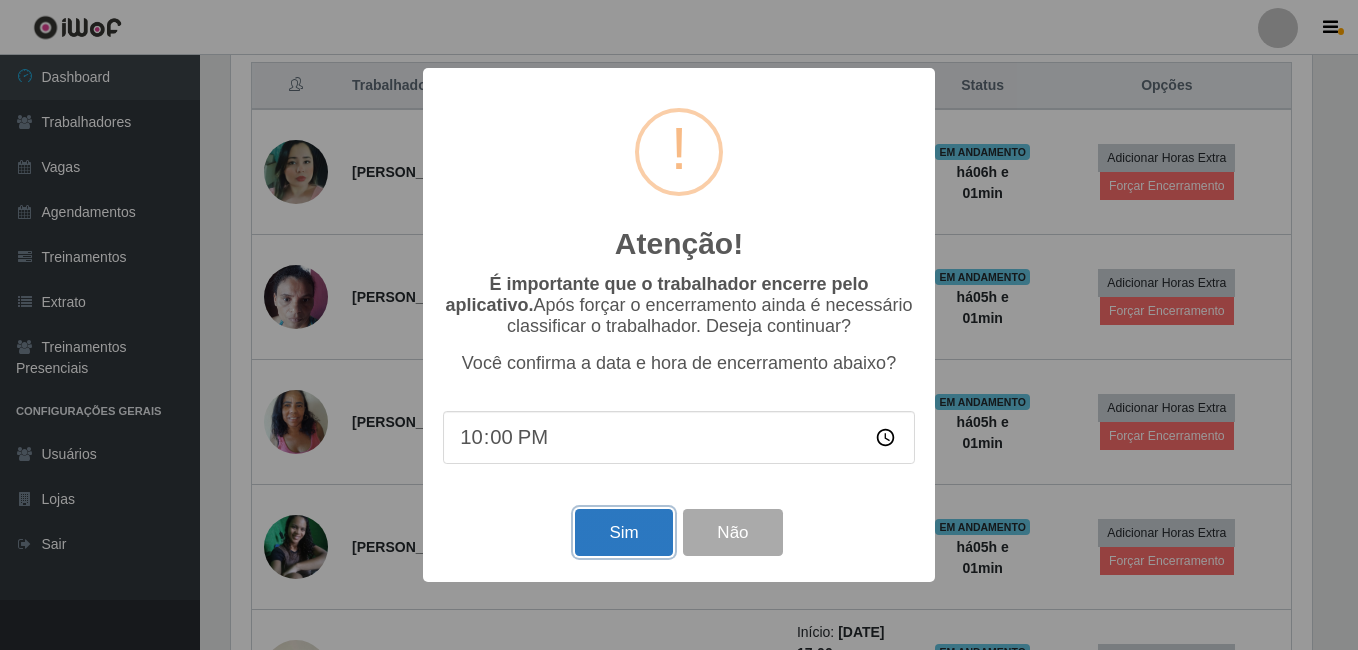 click on "Sim" at bounding box center (623, 532) 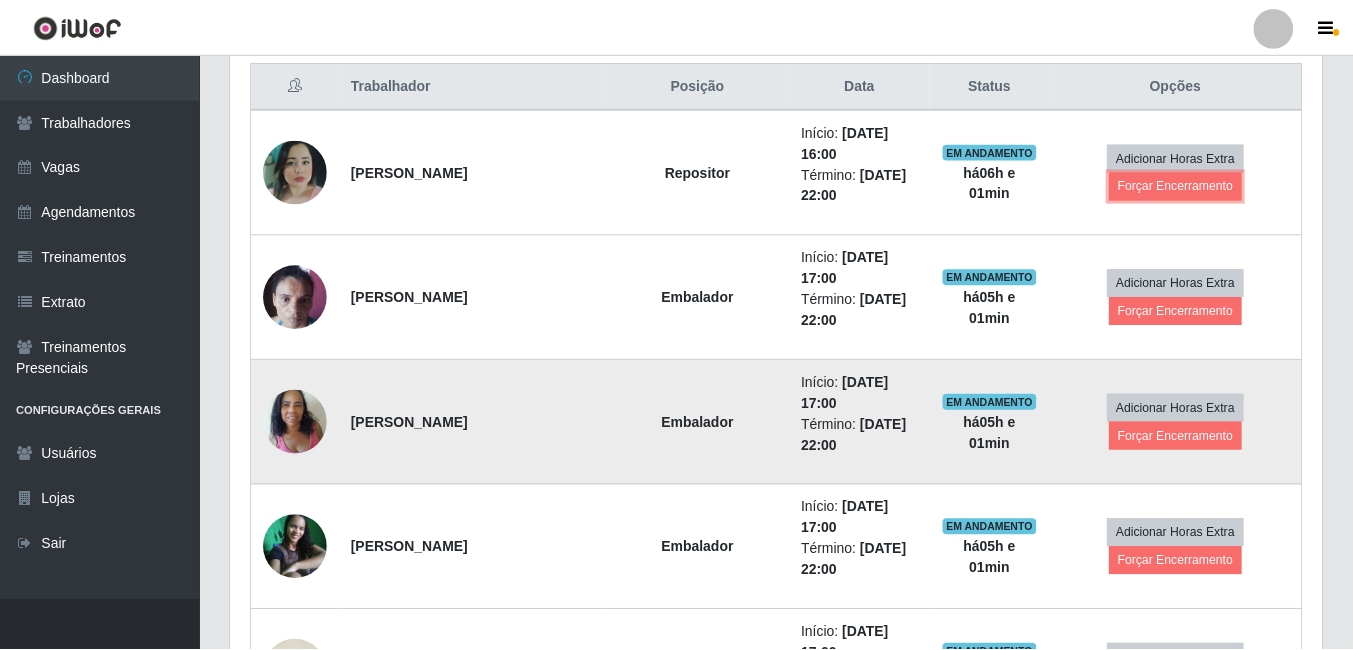 scroll, scrollTop: 999585, scrollLeft: 998909, axis: both 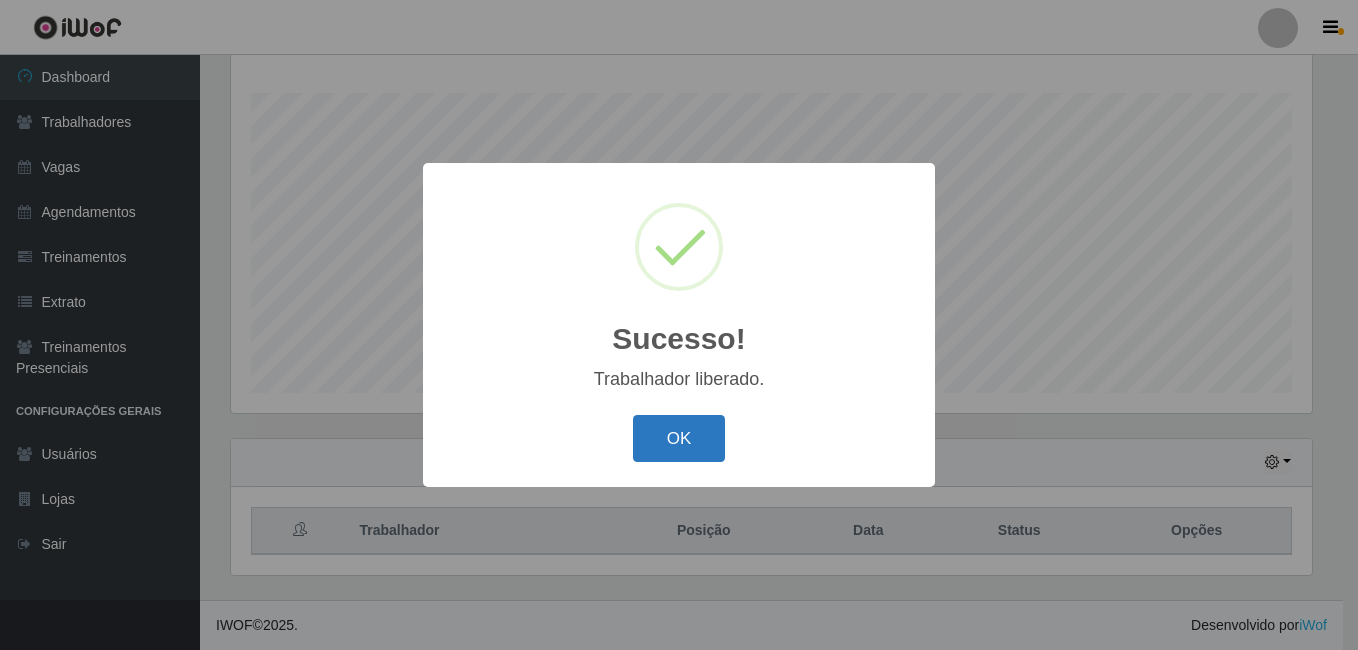 click on "OK" at bounding box center [679, 438] 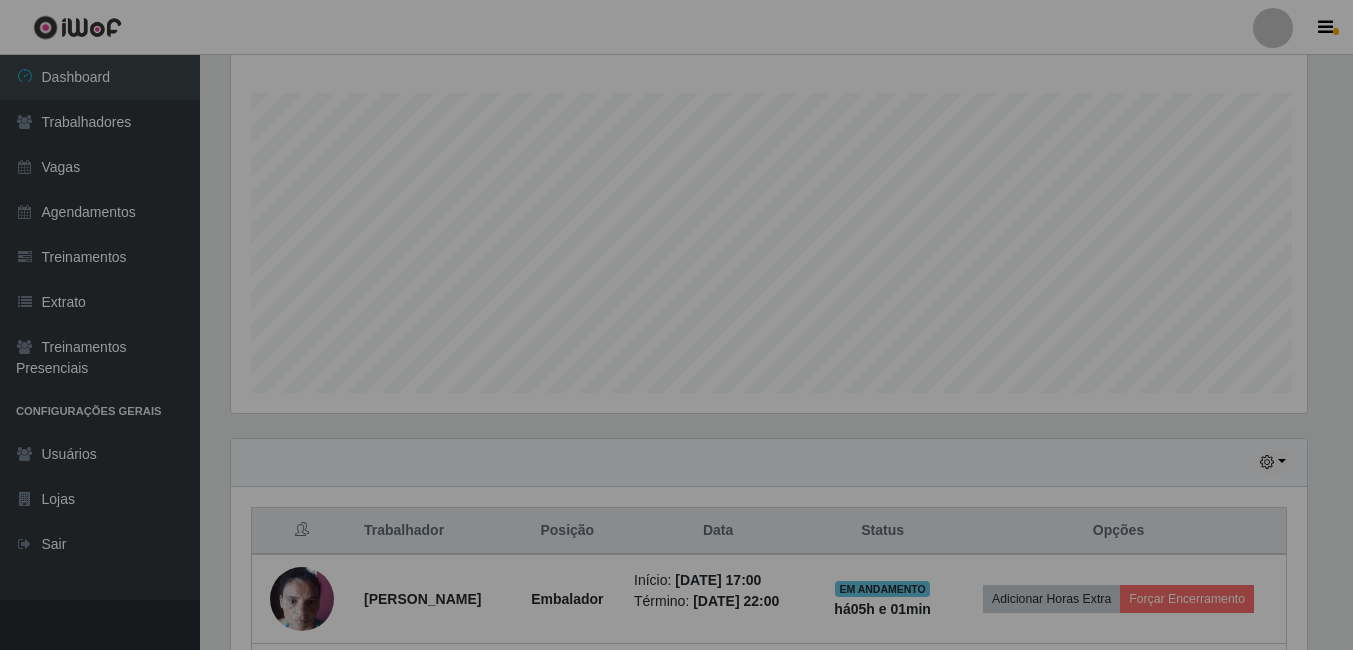 scroll, scrollTop: 999585, scrollLeft: 998909, axis: both 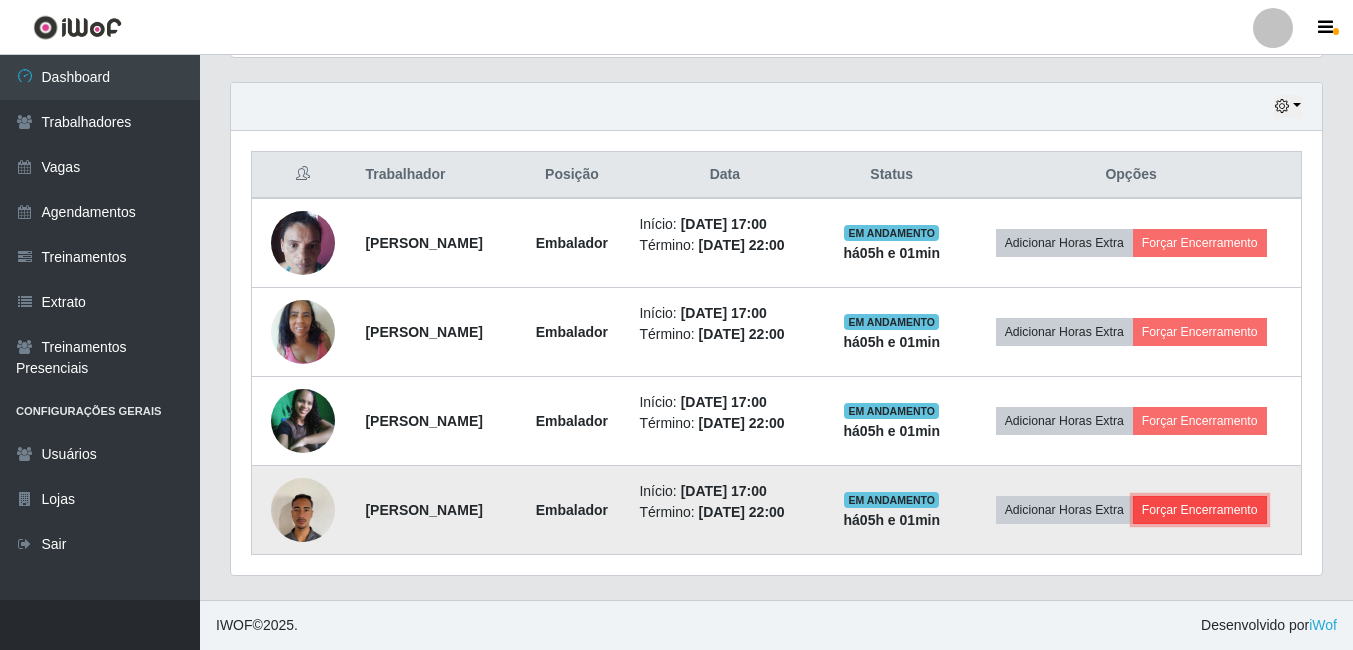 click on "Forçar Encerramento" at bounding box center (1200, 510) 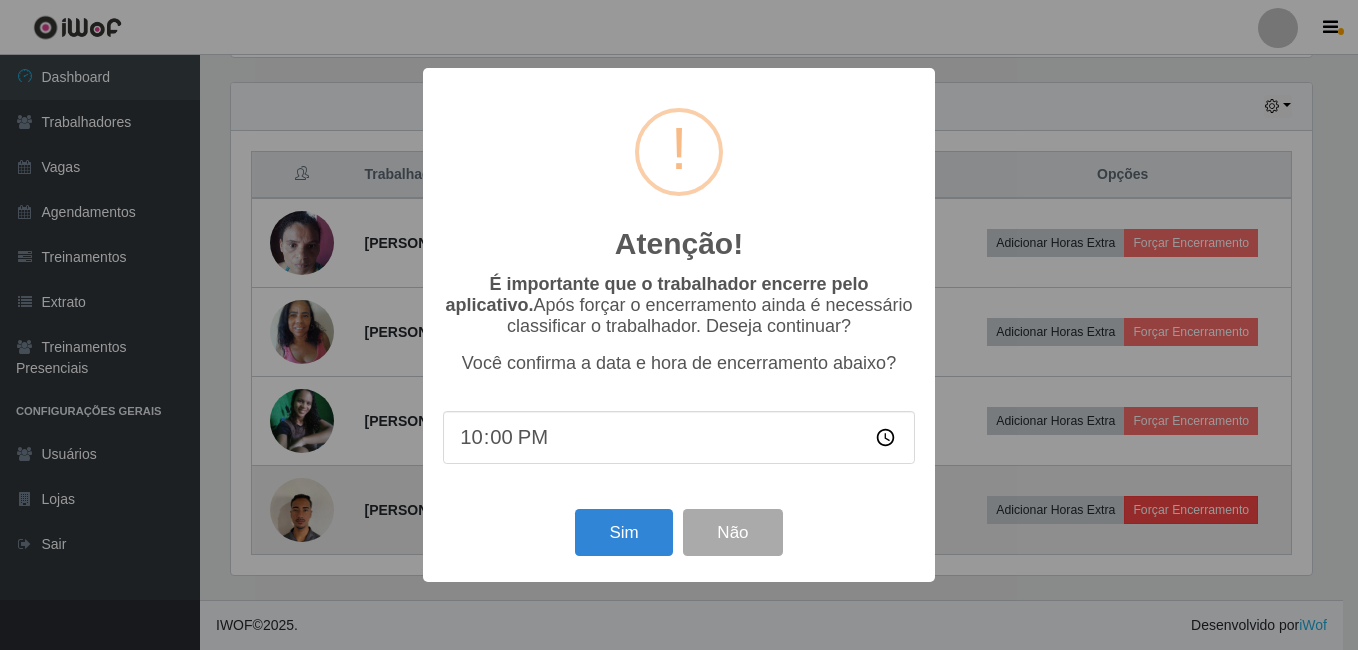 scroll, scrollTop: 999585, scrollLeft: 998919, axis: both 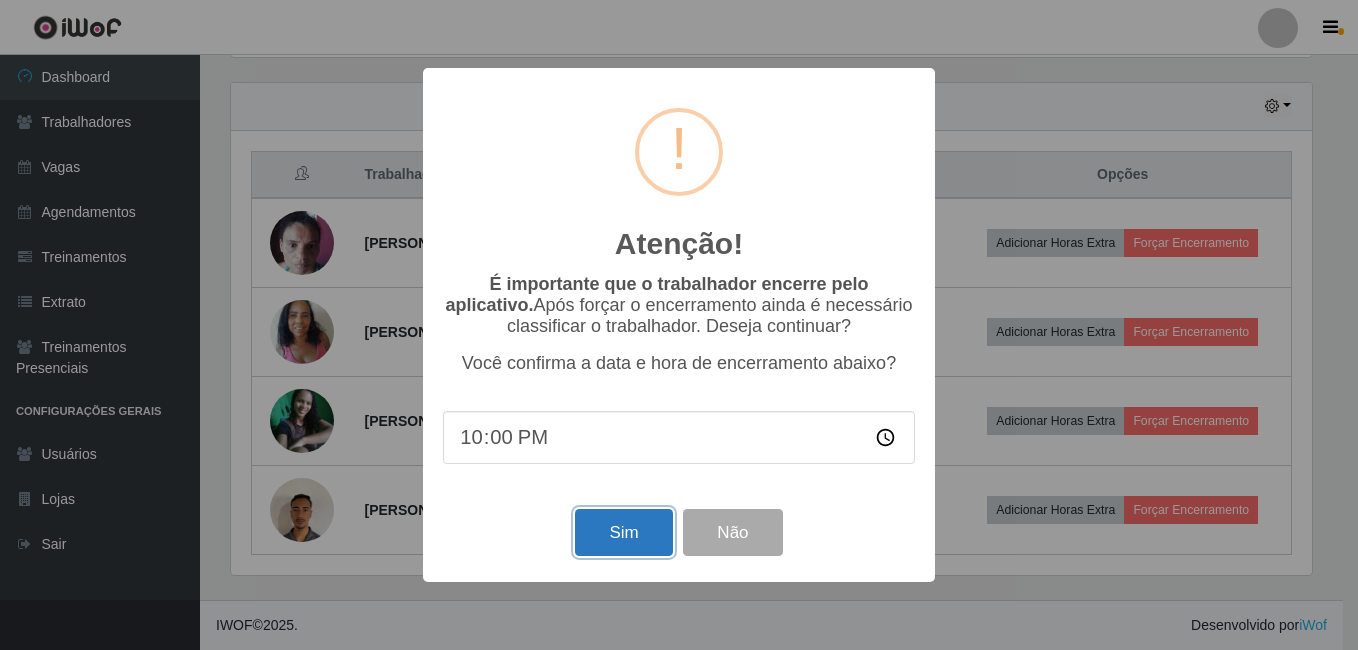 click on "Sim" at bounding box center (623, 532) 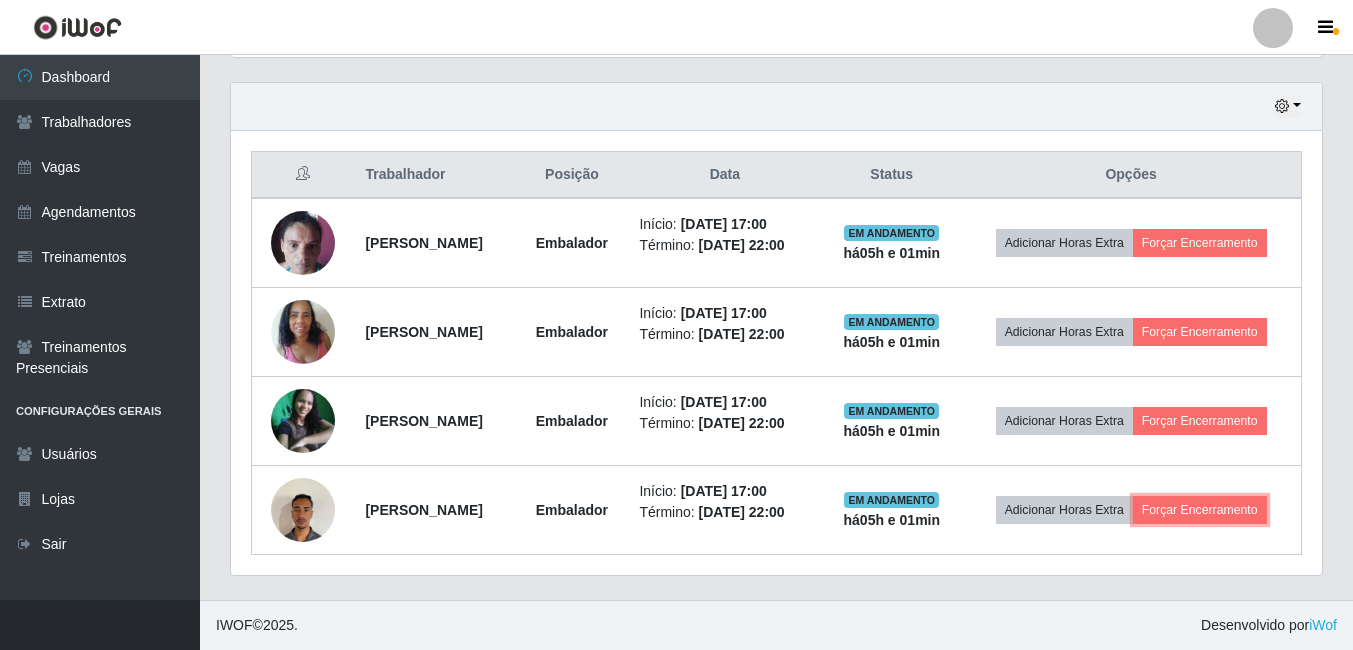 scroll, scrollTop: 999585, scrollLeft: 998909, axis: both 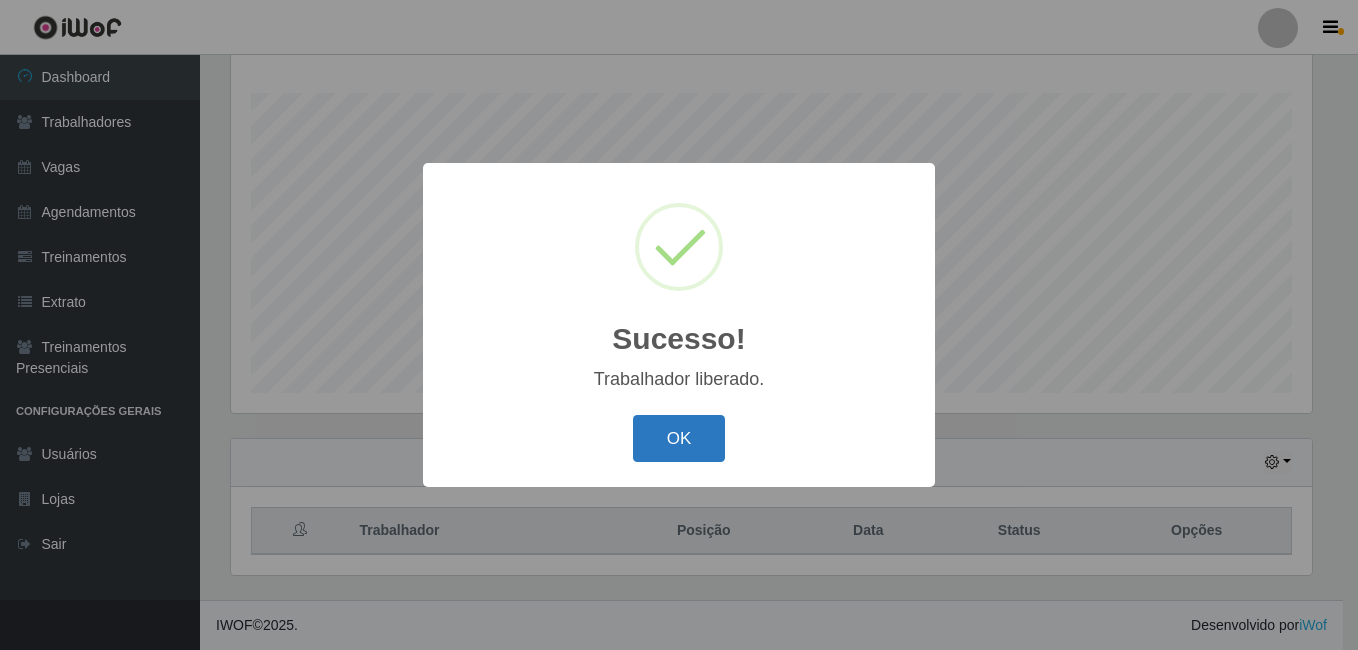 click on "OK" at bounding box center [679, 438] 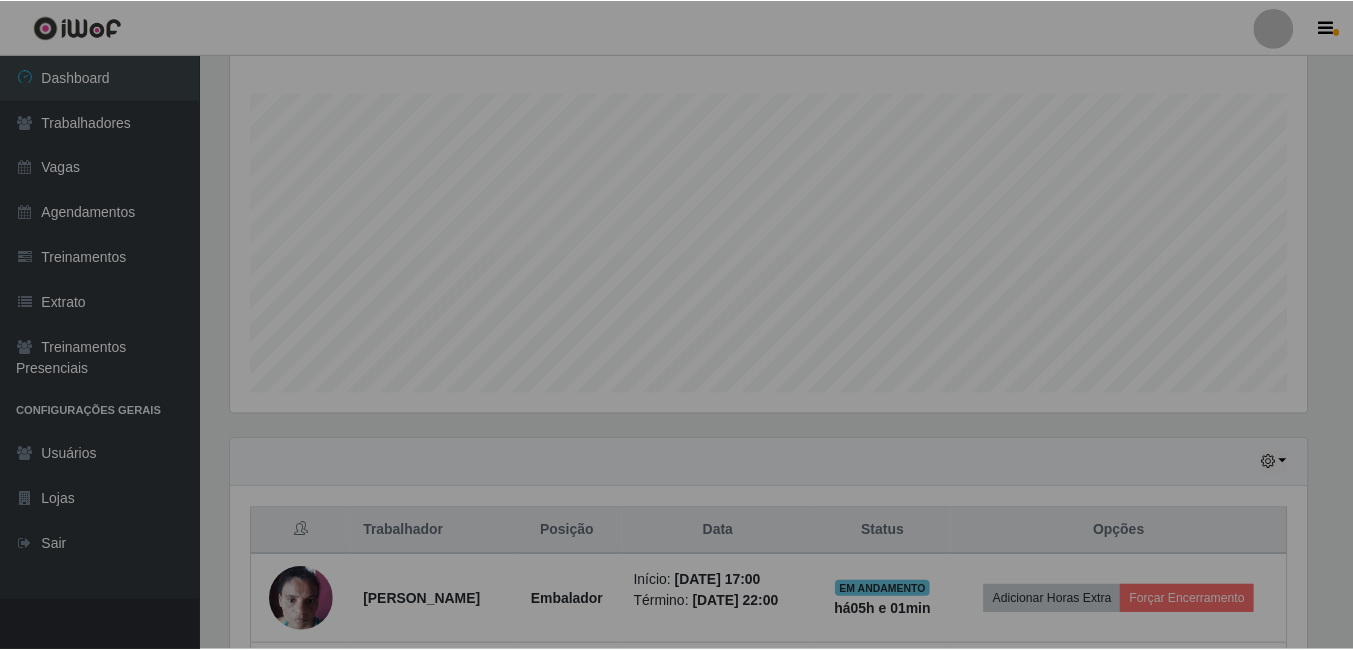 scroll, scrollTop: 999585, scrollLeft: 998909, axis: both 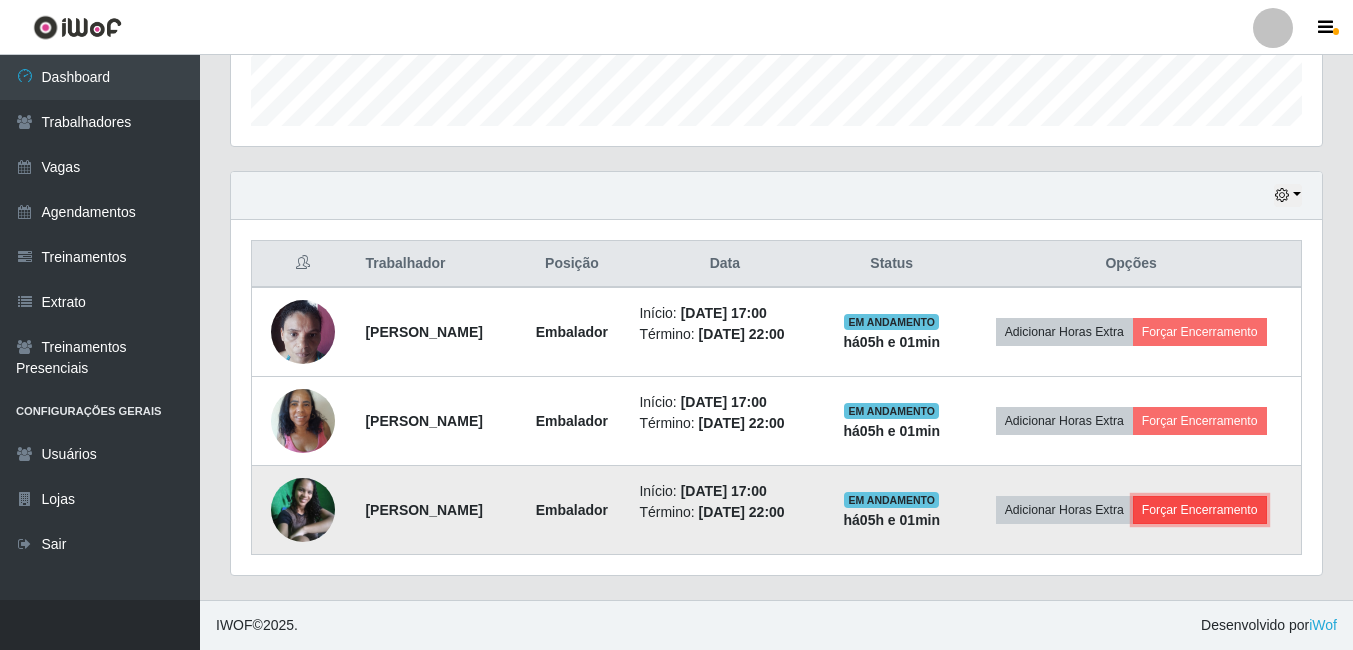 click on "Forçar Encerramento" at bounding box center [1200, 510] 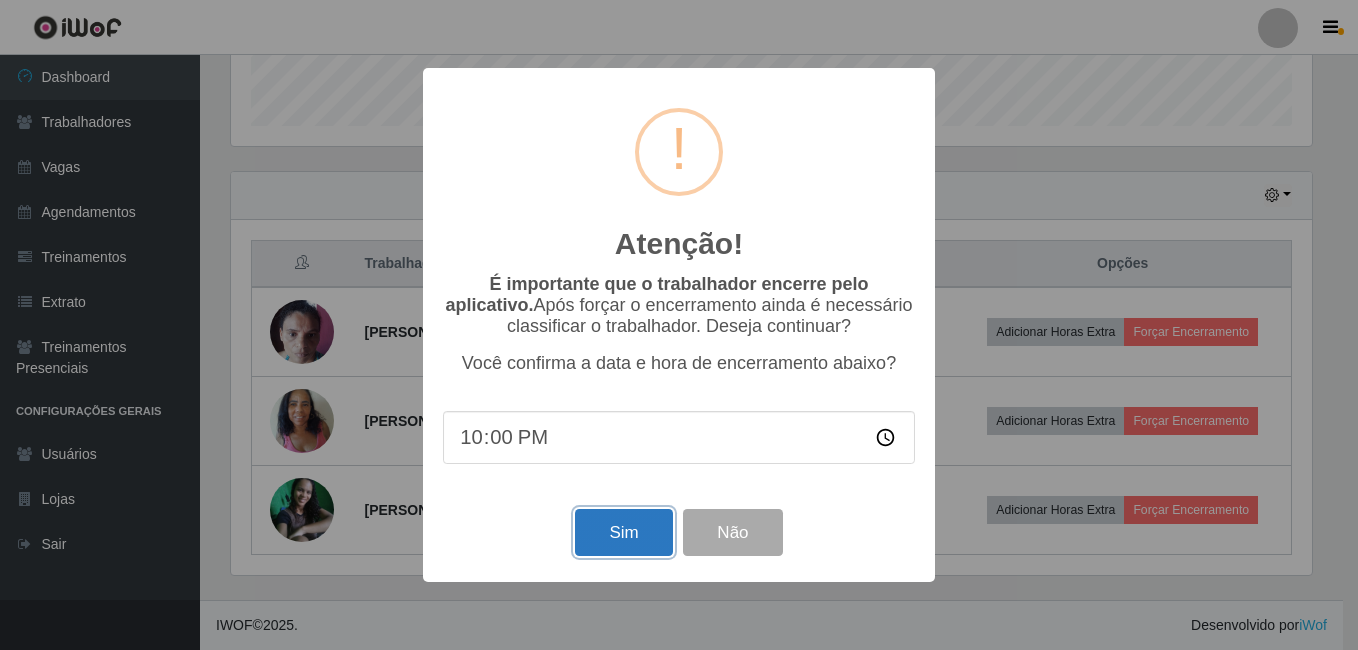 click on "Sim" at bounding box center [623, 532] 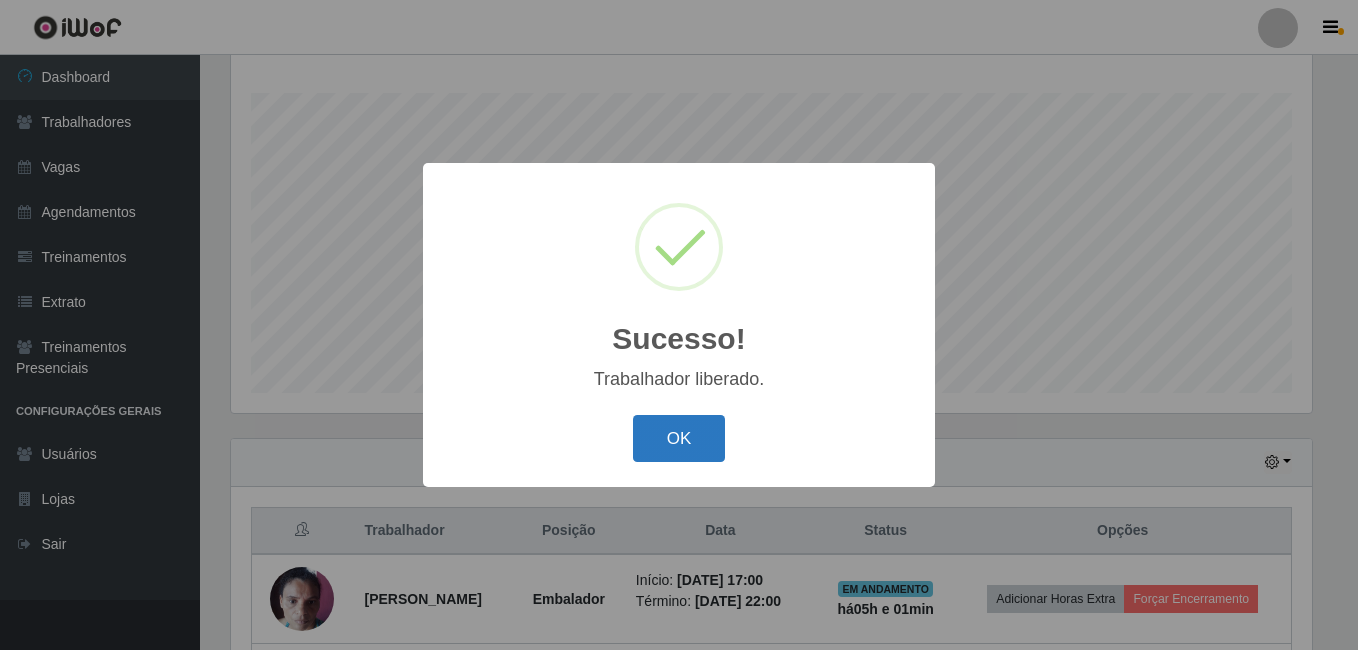 click on "OK" at bounding box center (679, 438) 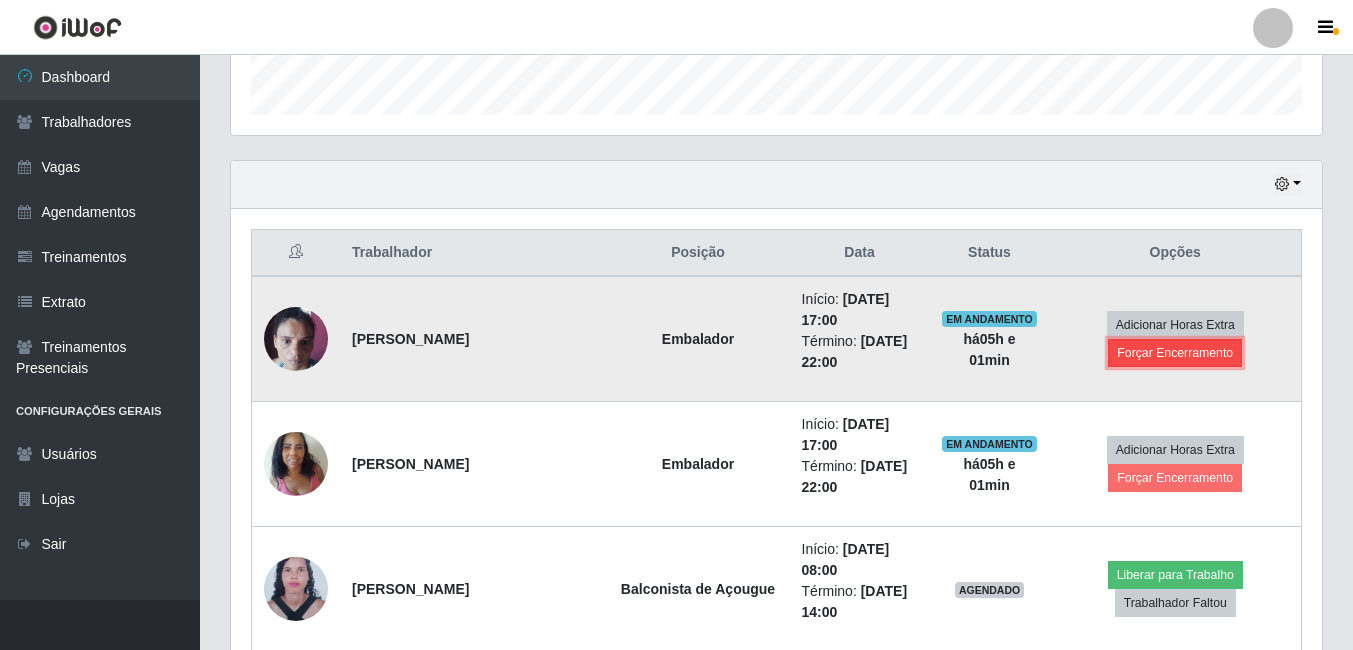 click on "Forçar Encerramento" at bounding box center (1175, 353) 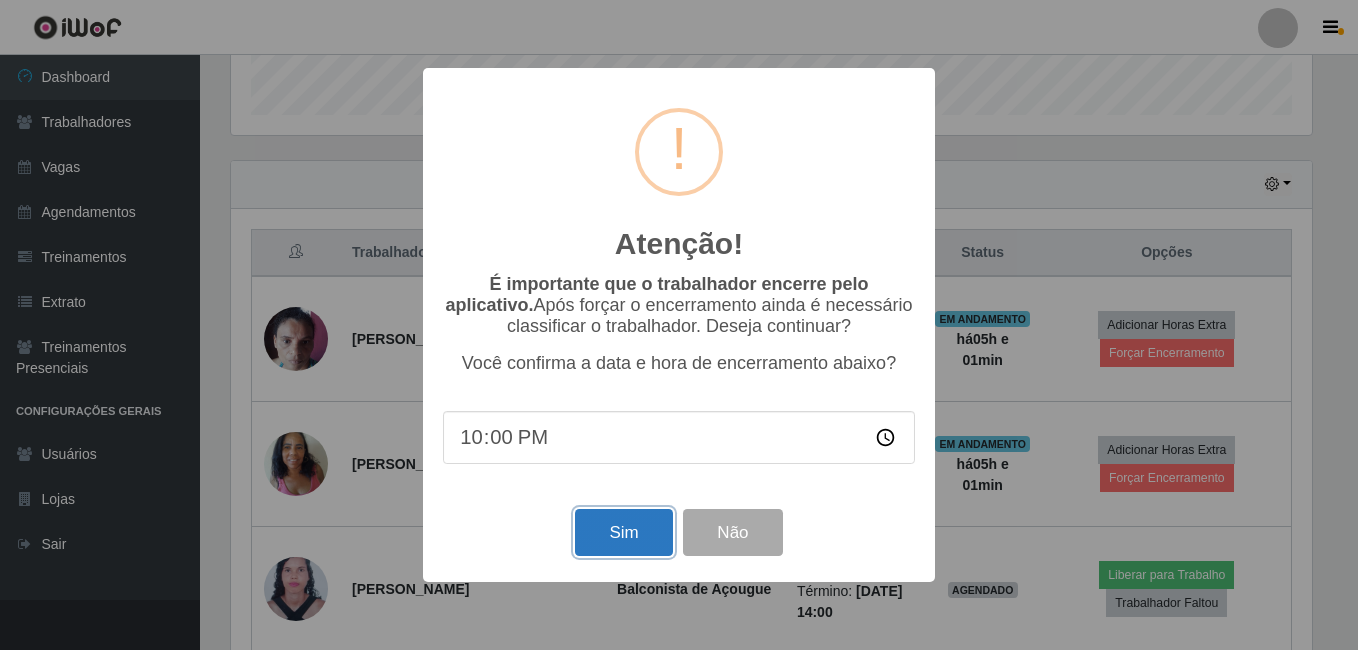 click on "Sim" at bounding box center (623, 532) 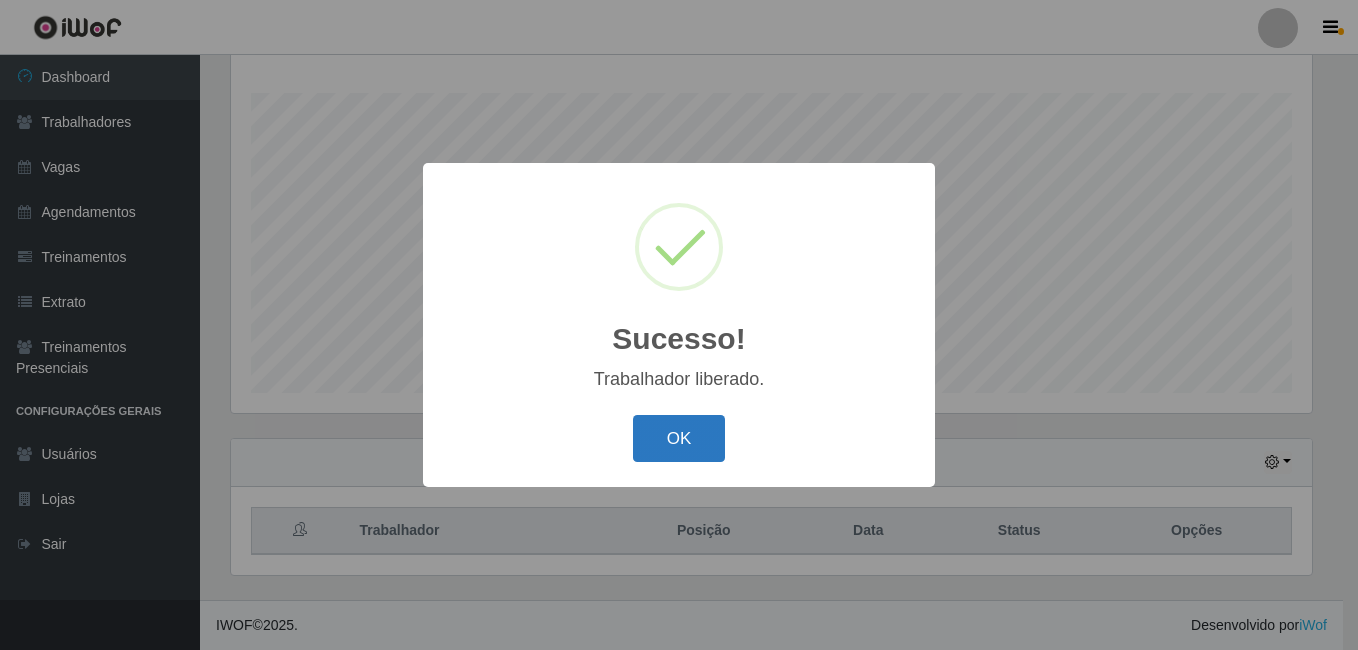 click on "OK" at bounding box center [679, 438] 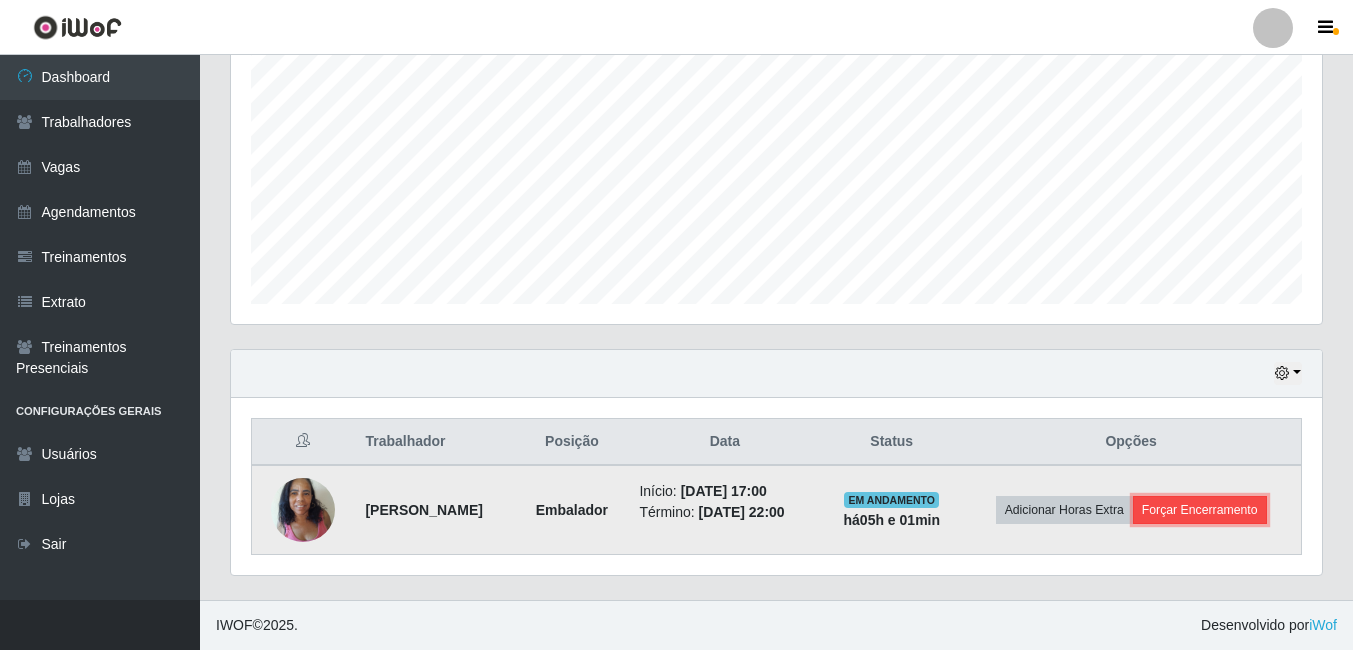 click on "Forçar Encerramento" at bounding box center [1200, 510] 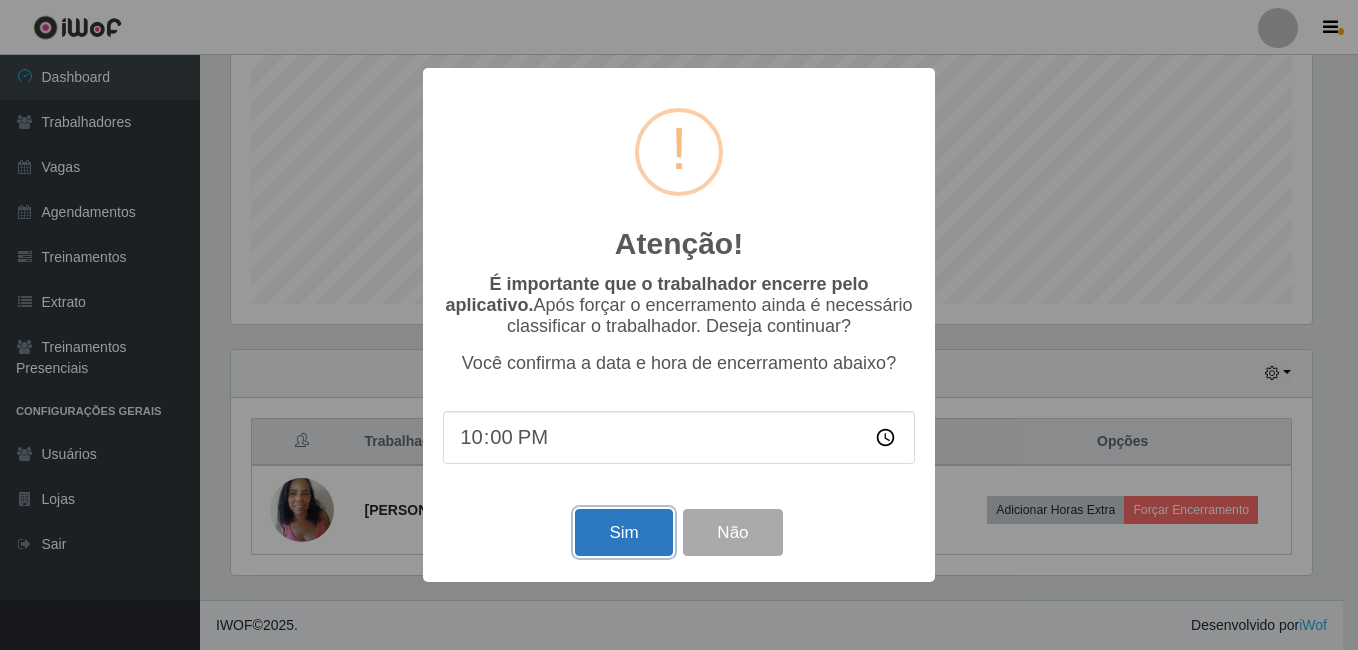 click on "Sim" at bounding box center [623, 532] 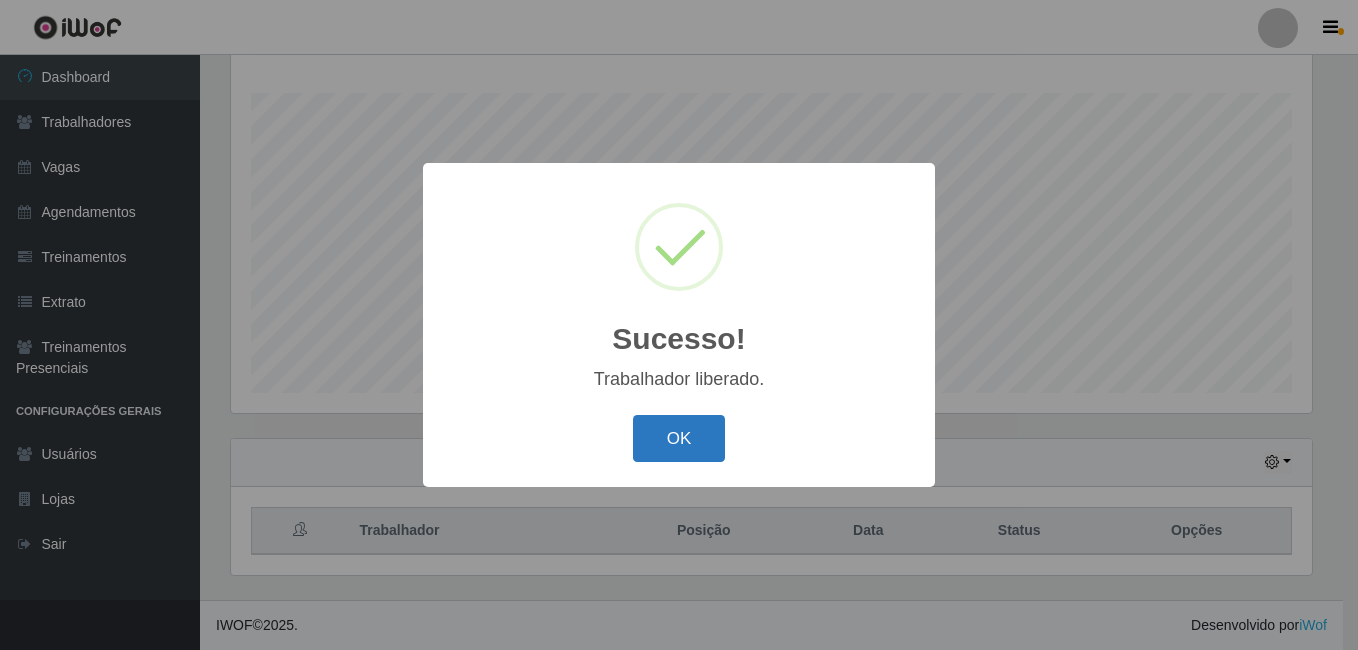 click on "OK" at bounding box center [679, 438] 